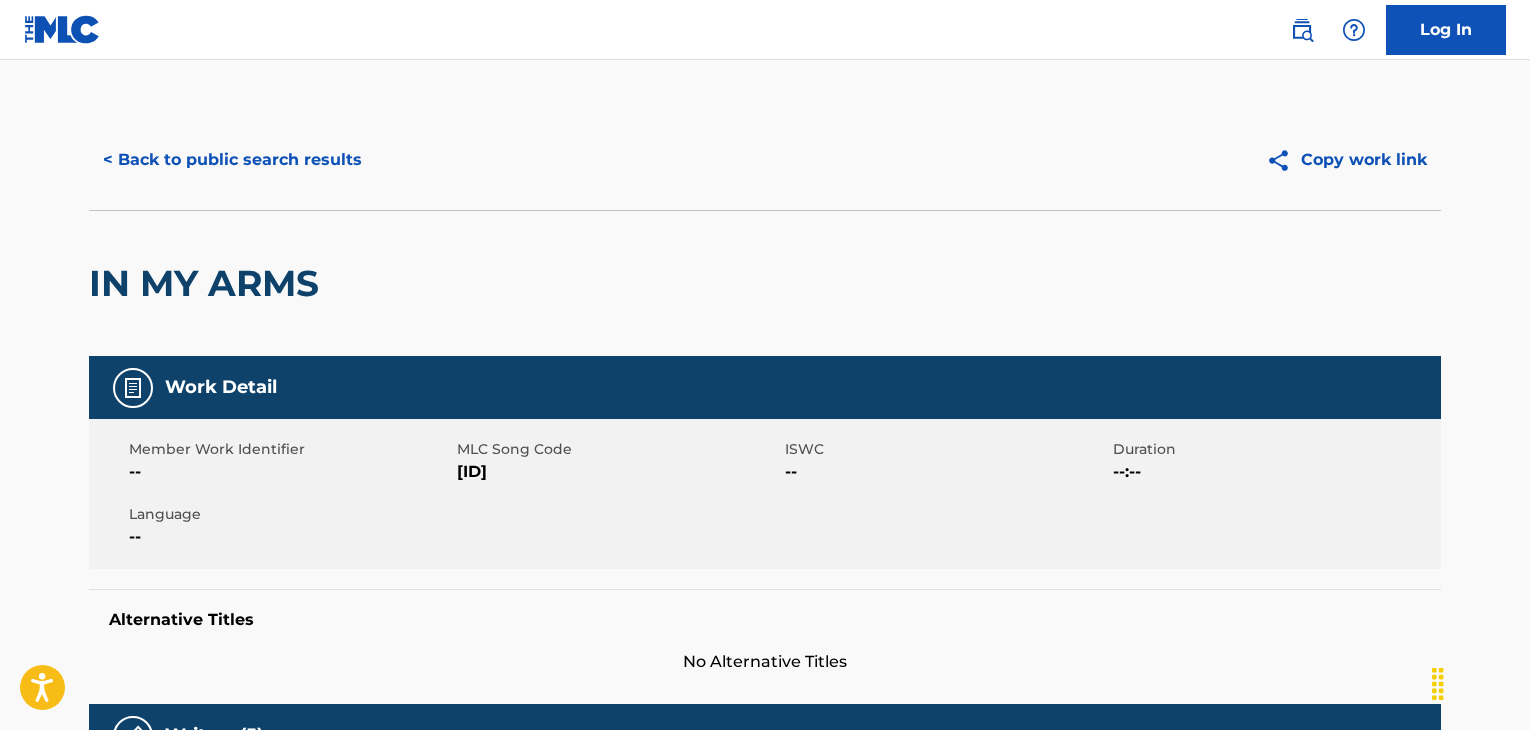 scroll, scrollTop: 466, scrollLeft: 0, axis: vertical 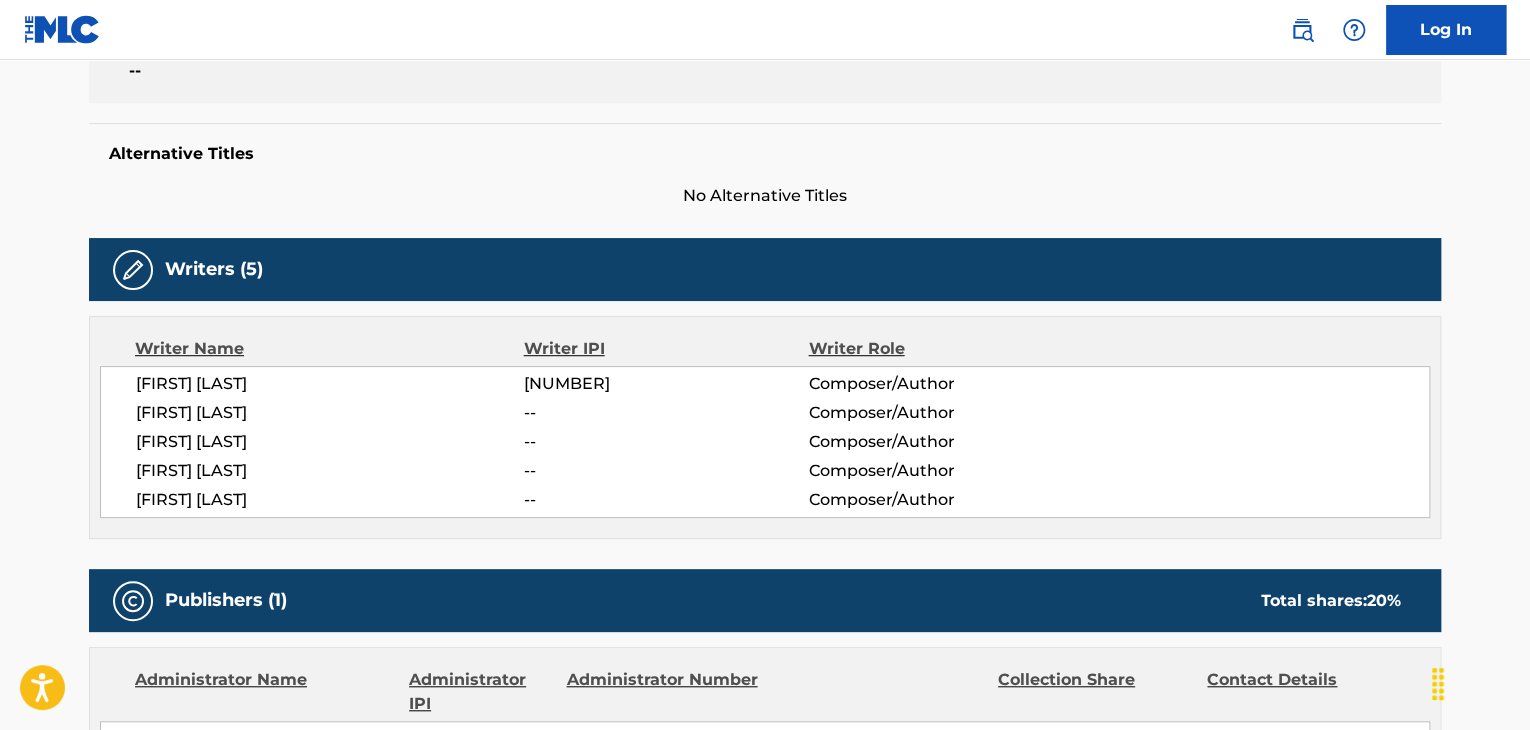 click on "Alternative Titles" at bounding box center [765, 154] 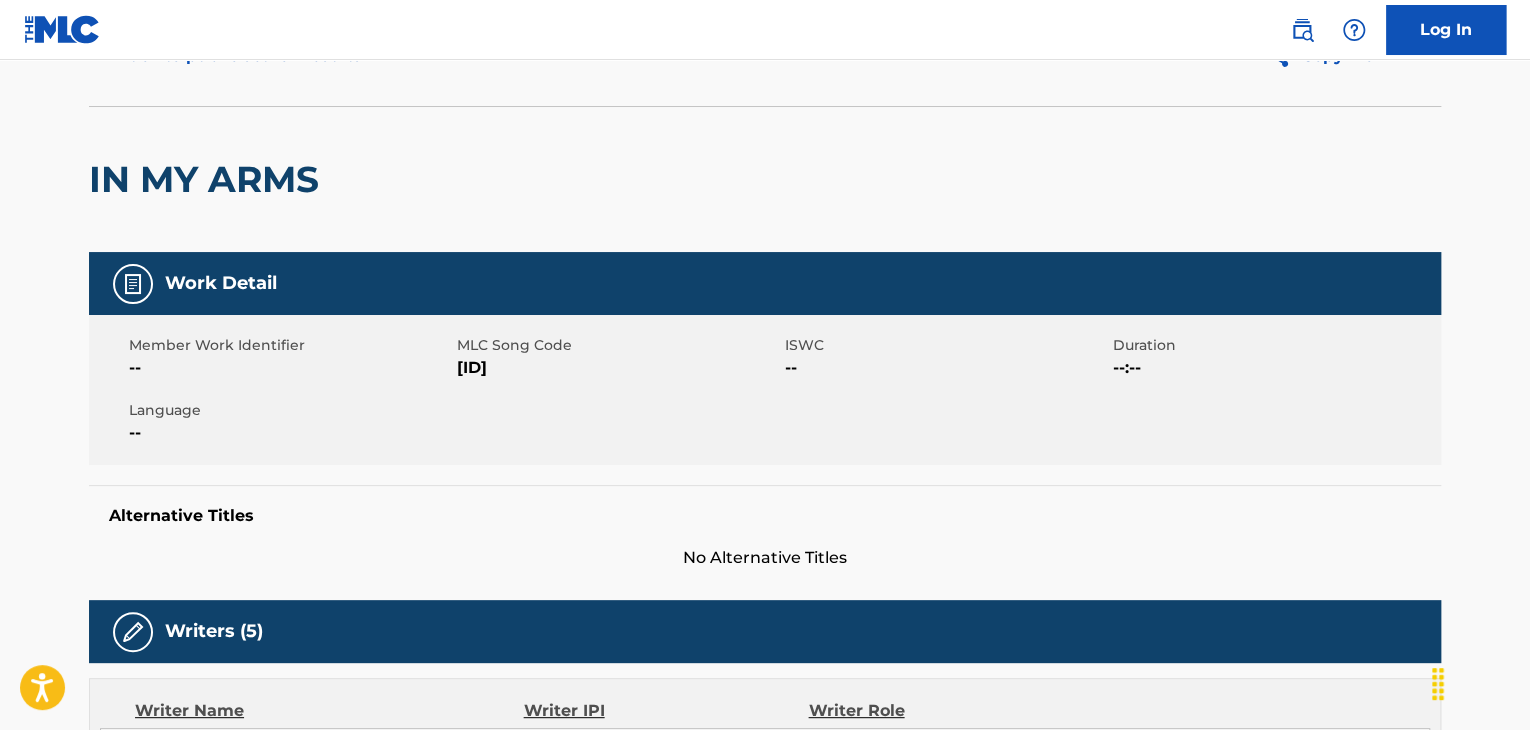 scroll, scrollTop: 0, scrollLeft: 0, axis: both 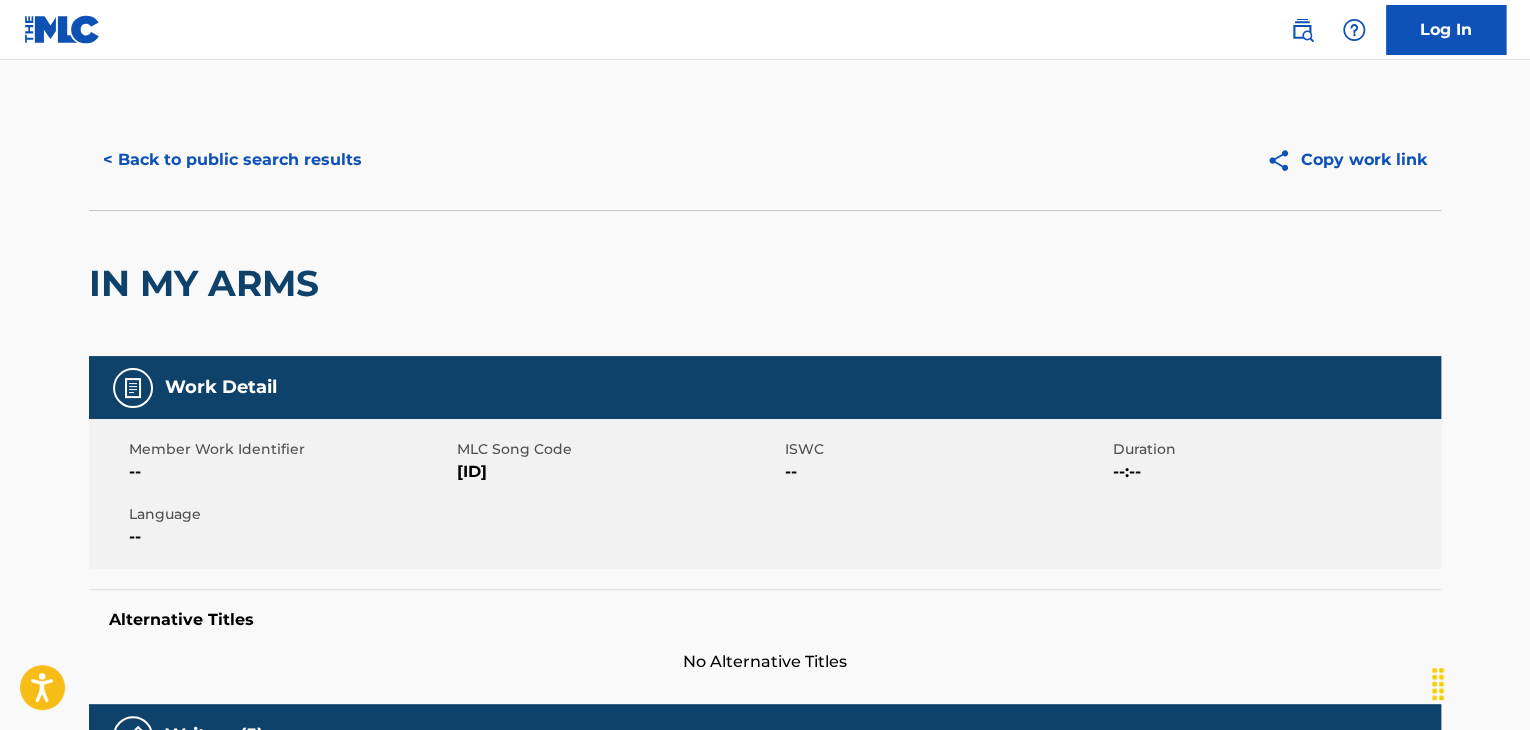click on "< Back to public search results" at bounding box center (232, 160) 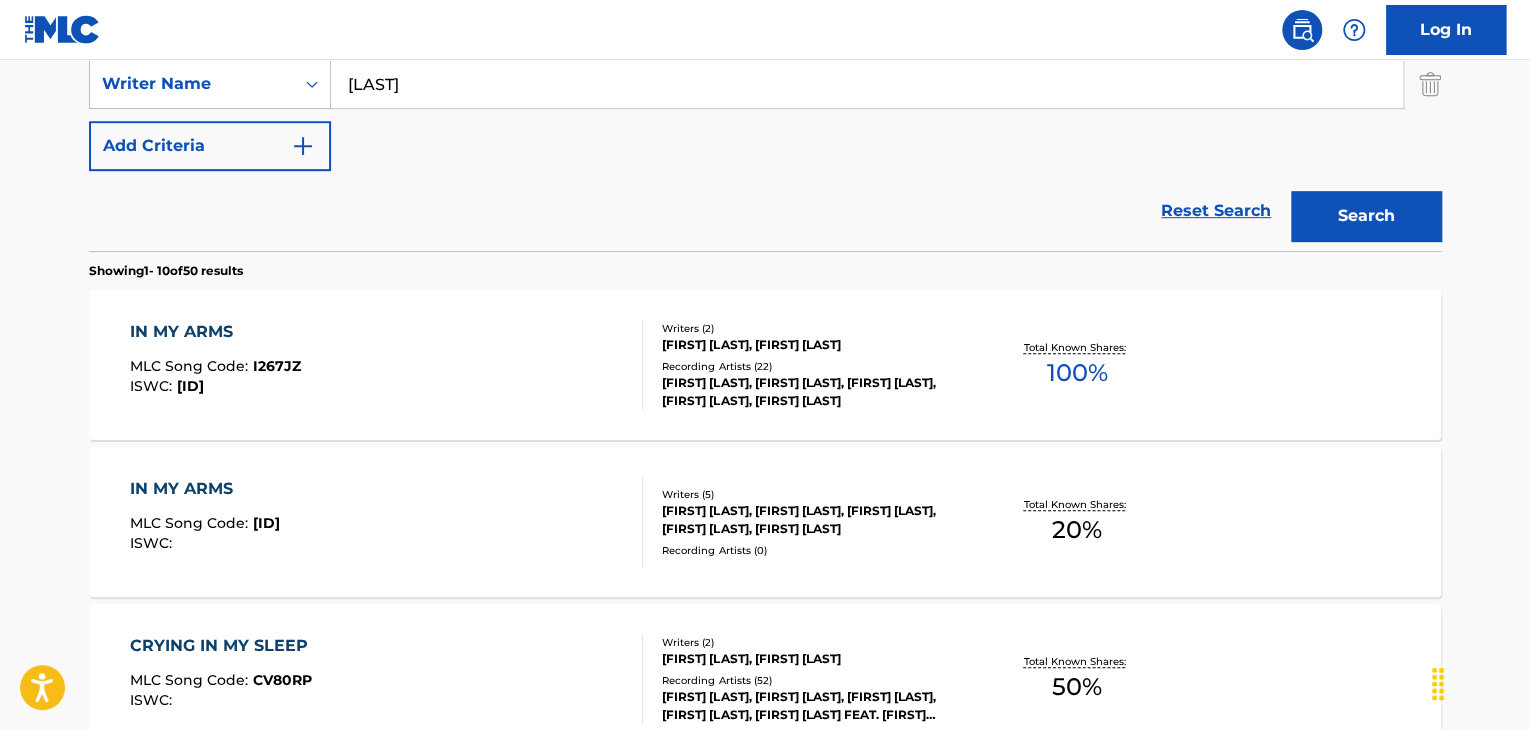 scroll, scrollTop: 319, scrollLeft: 0, axis: vertical 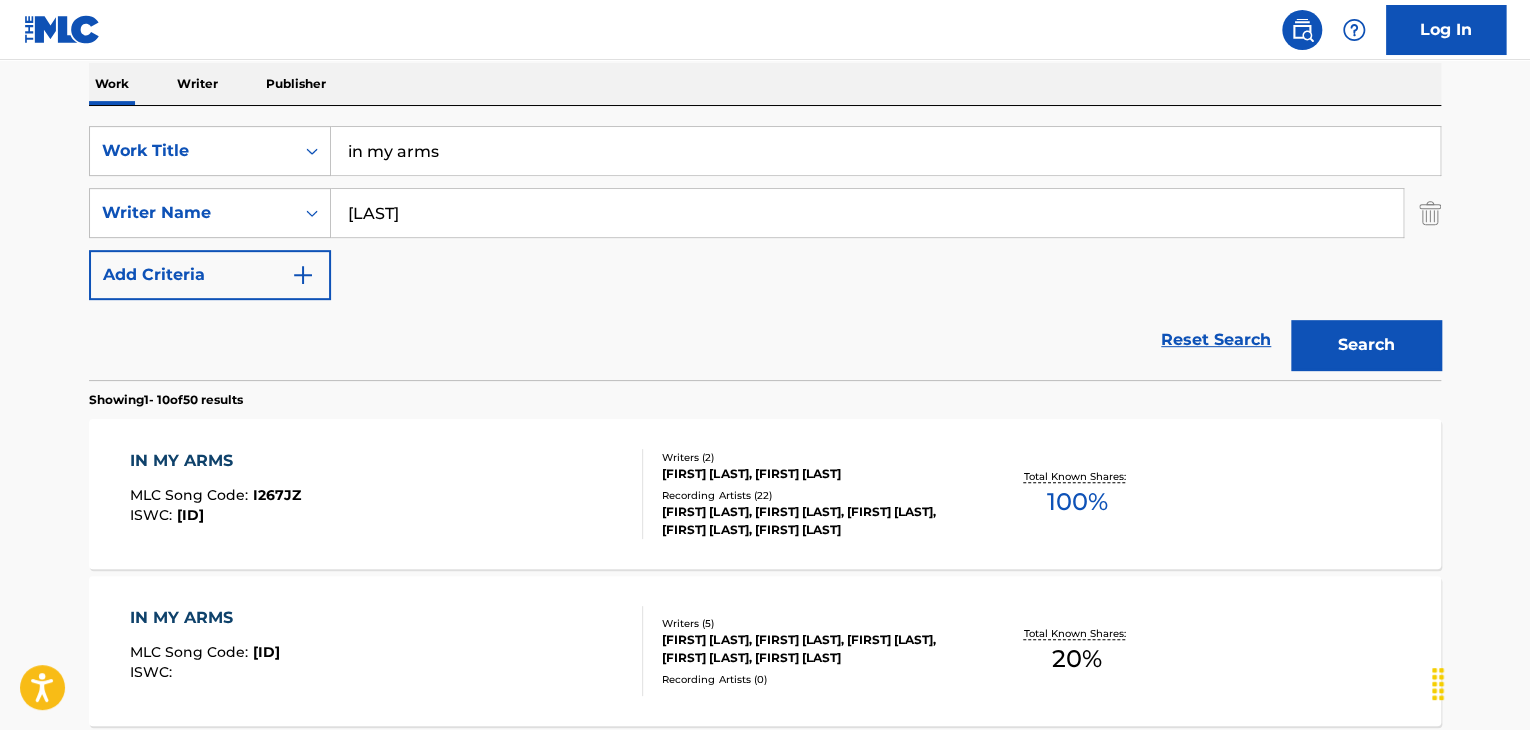 click on "[FIRST] [LAST] [FIRST] [LAST] [FIRST] [LAST] [FIRST] [LAST], [FIRST] [LAST], [FIRST] [LAST], [FIRST] [LAST], [FIRST] [LAST] FEAT. [FIRST] [LAST]" at bounding box center (765, 213) 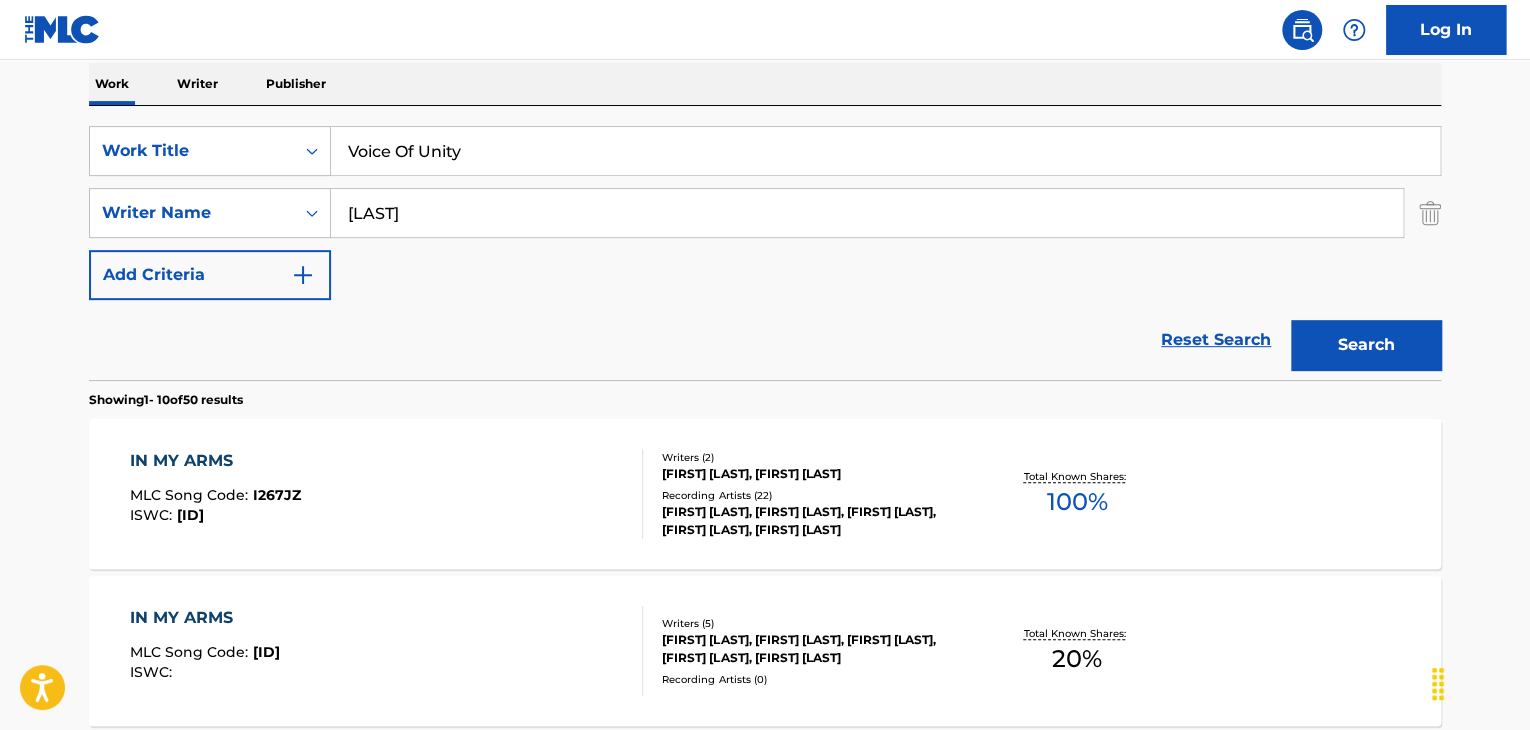 type on "Voice Of Unity" 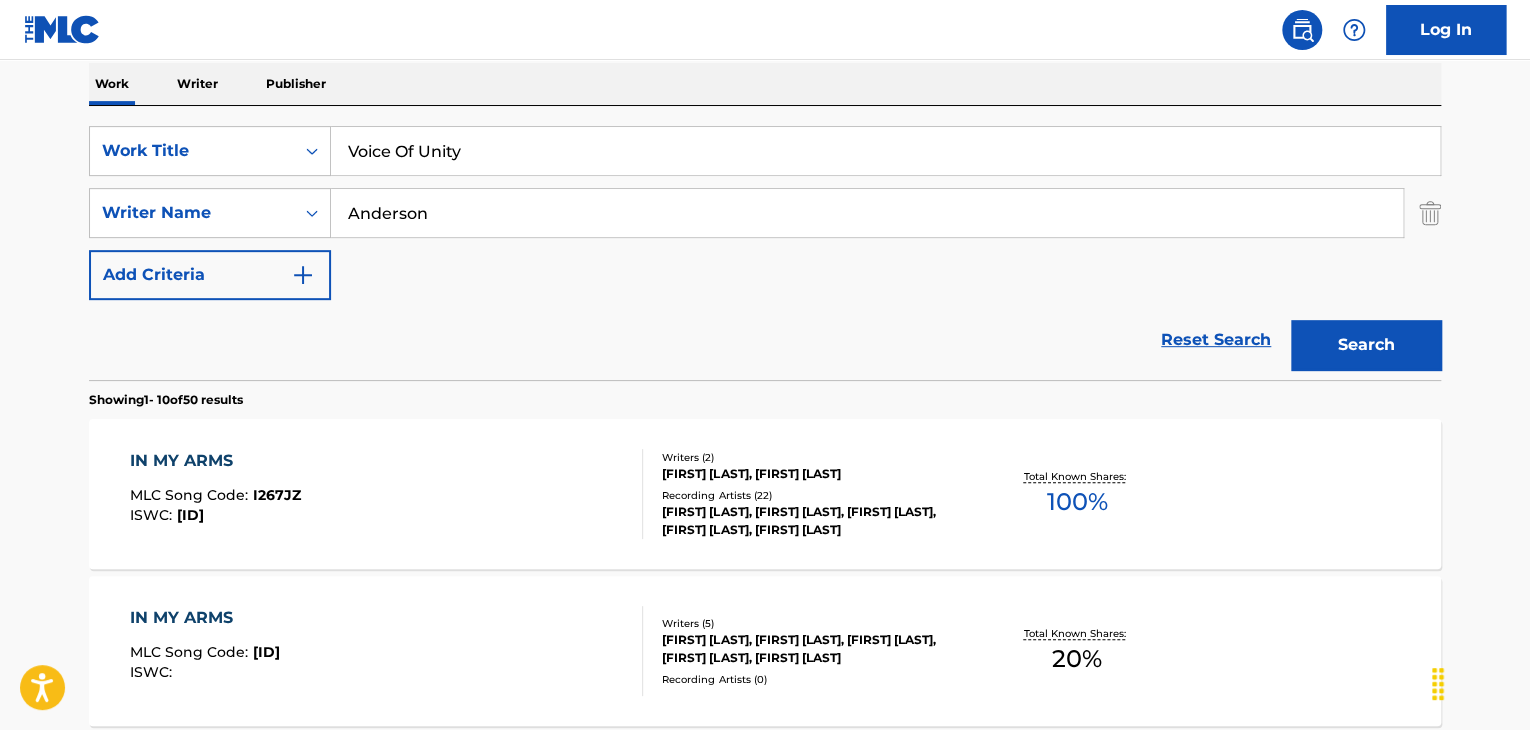 type on "Anderson" 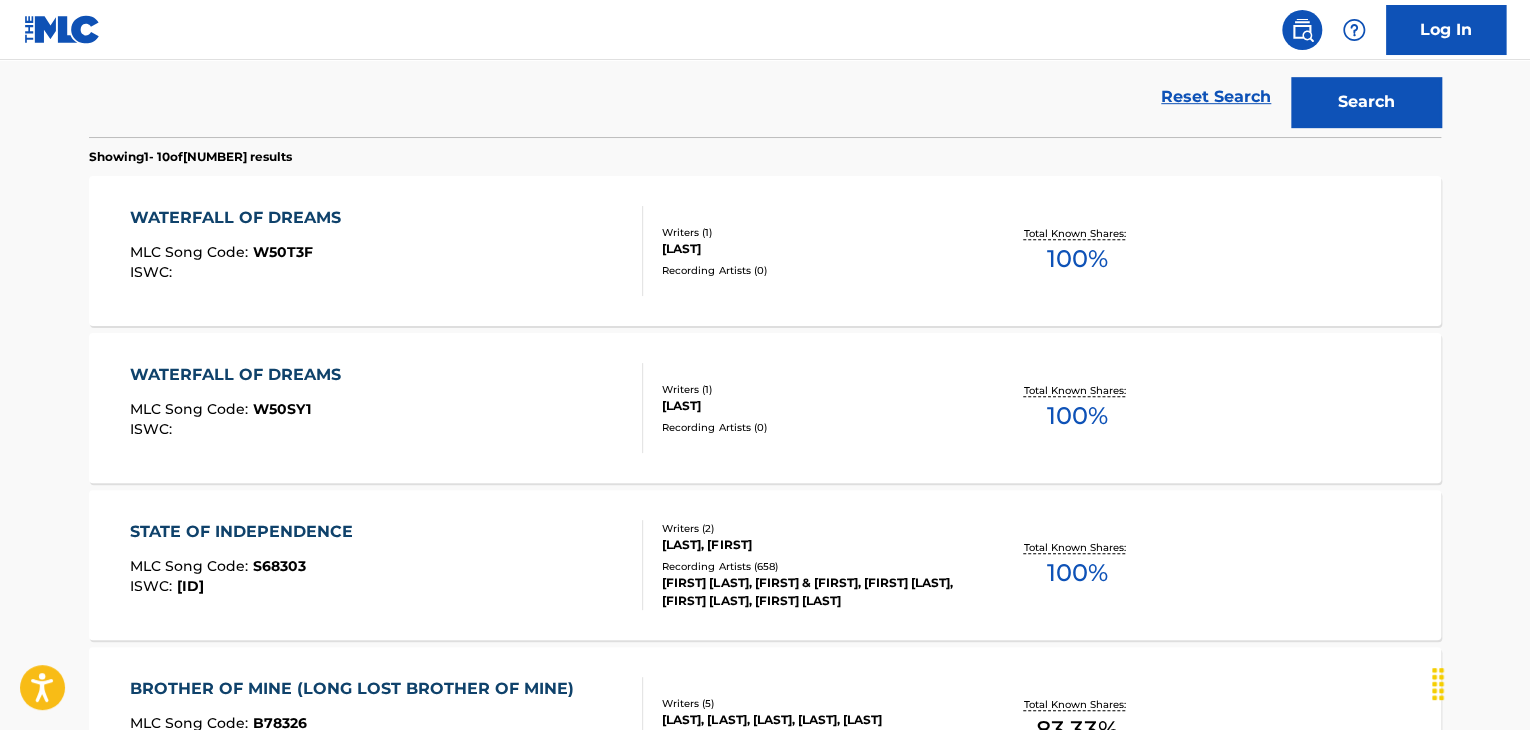 scroll, scrollTop: 585, scrollLeft: 0, axis: vertical 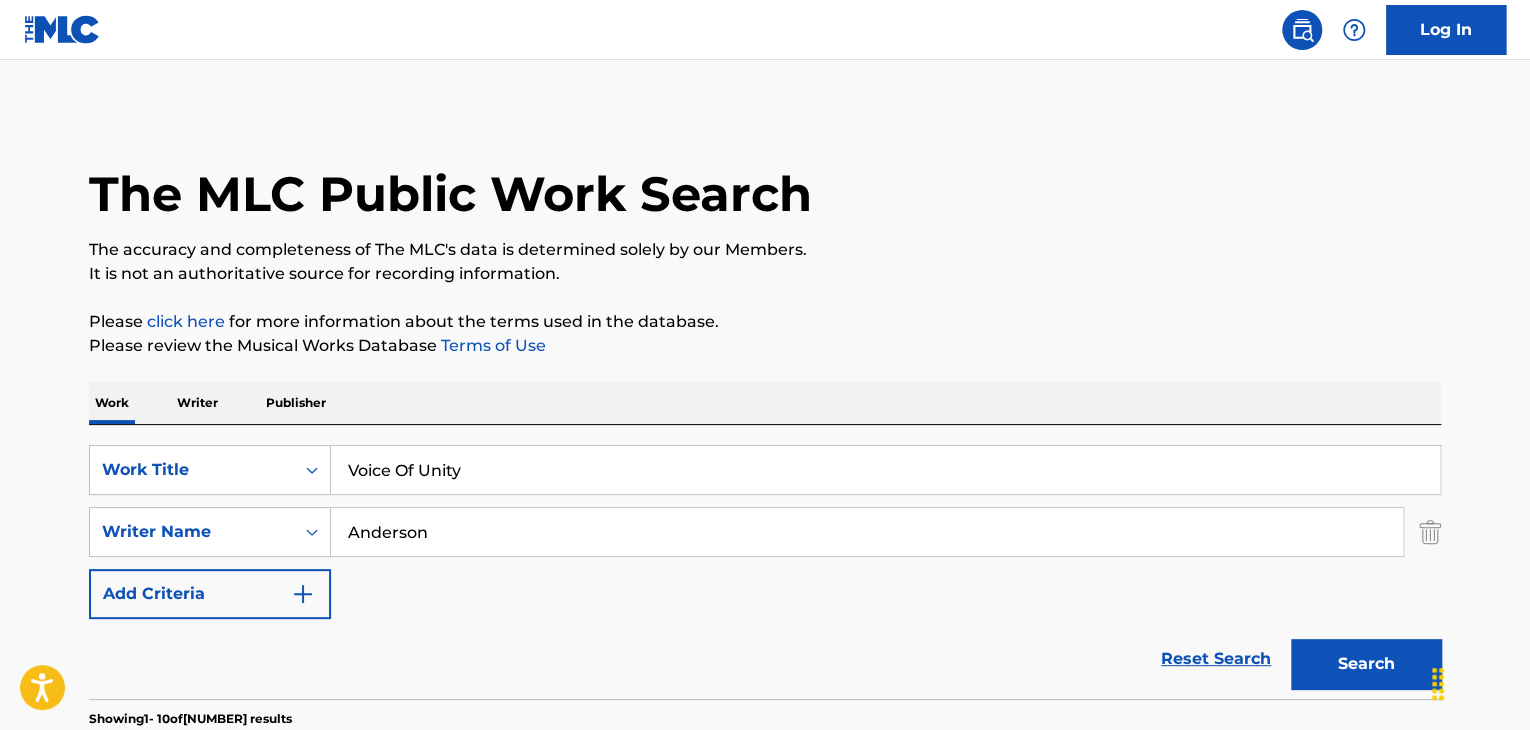click on "Voice Of Unity" at bounding box center (885, 470) 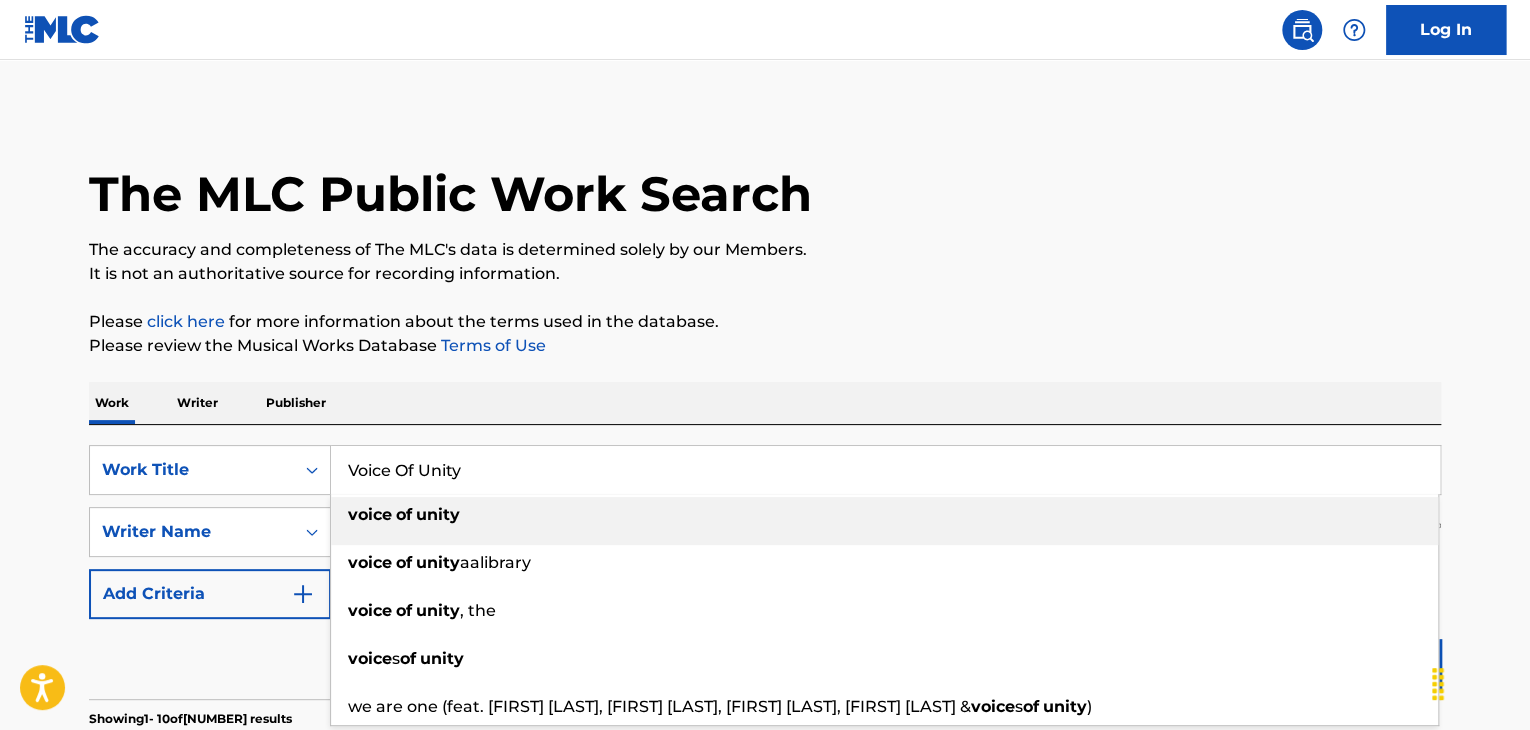 click on "Voice Of Unity" at bounding box center (885, 470) 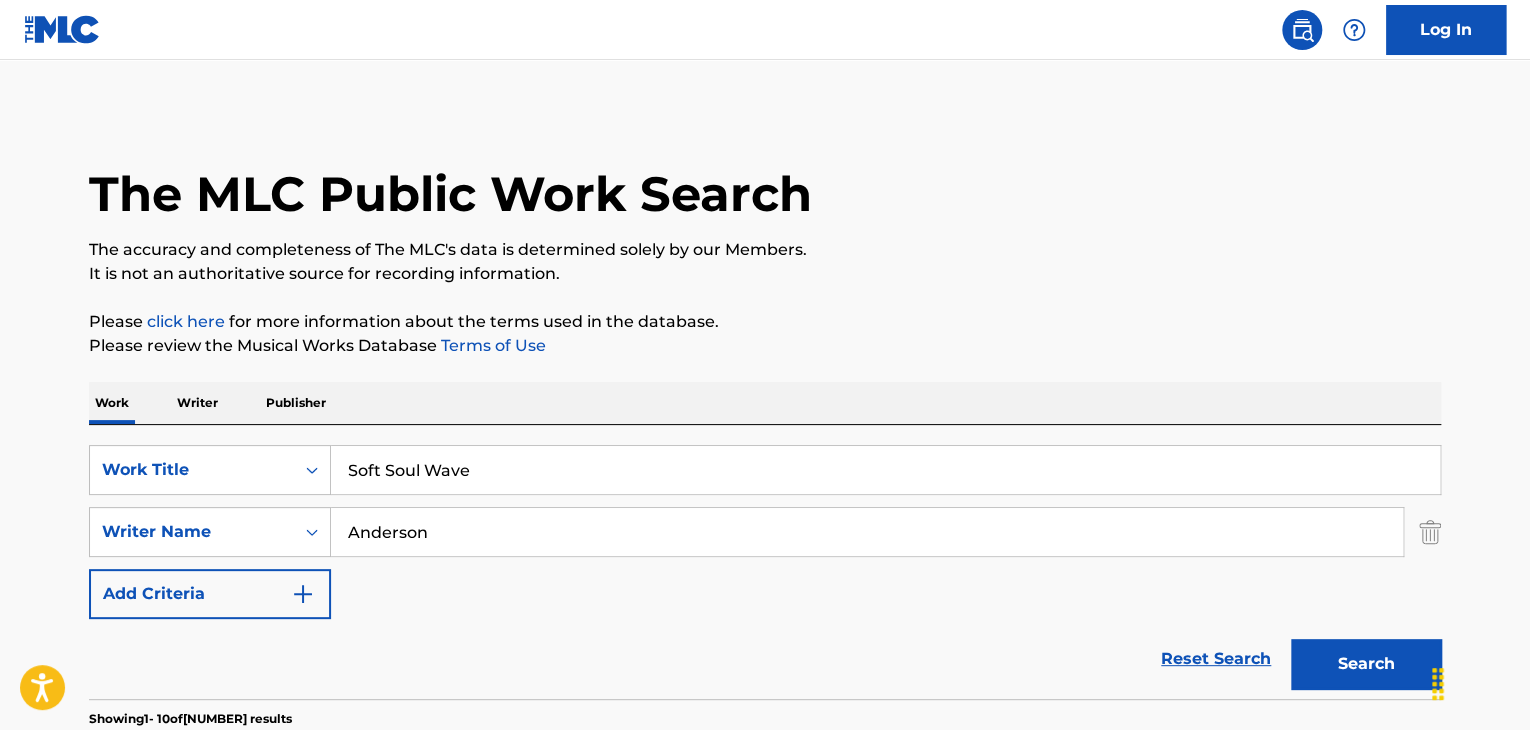 type on "Soft Soul Wave" 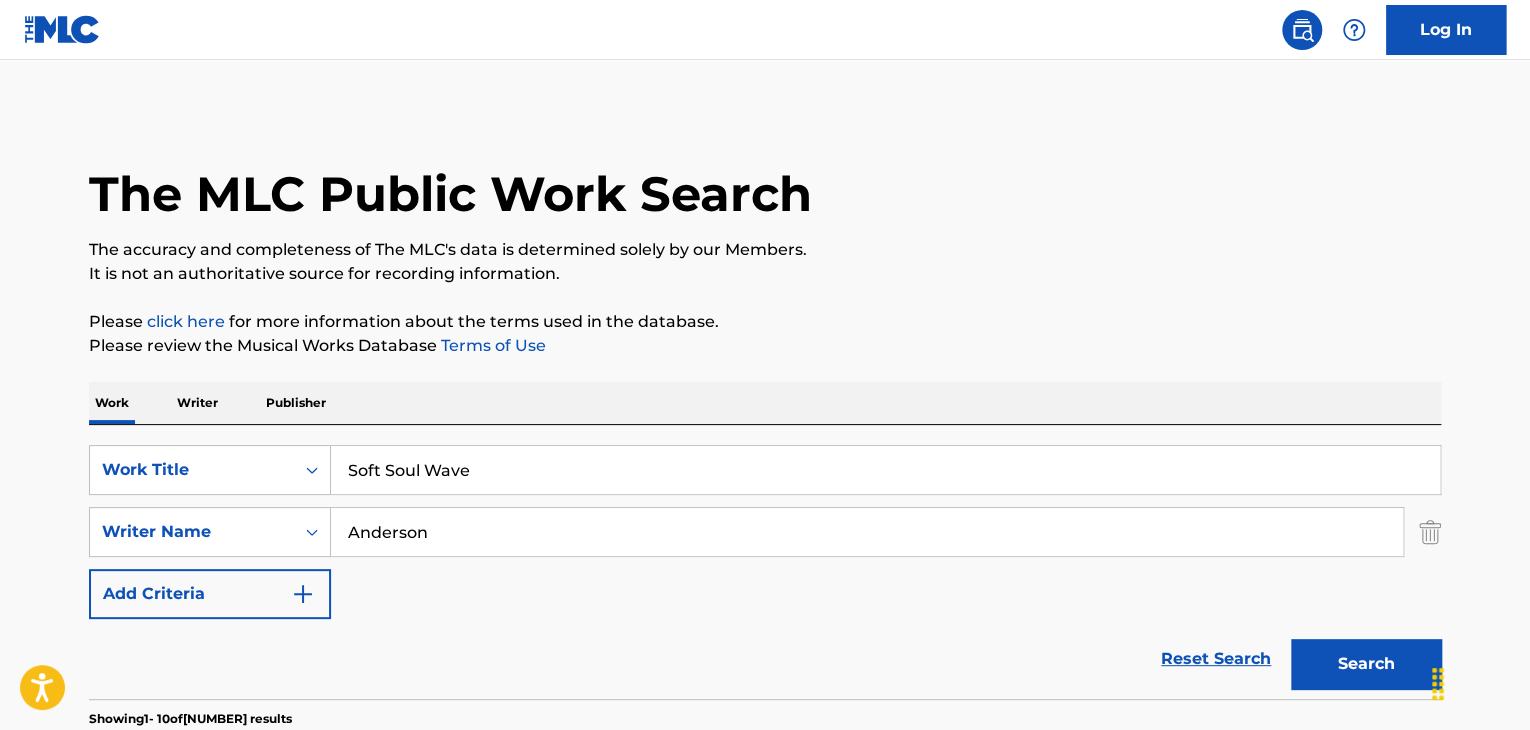 click on "Anderson" at bounding box center (867, 532) 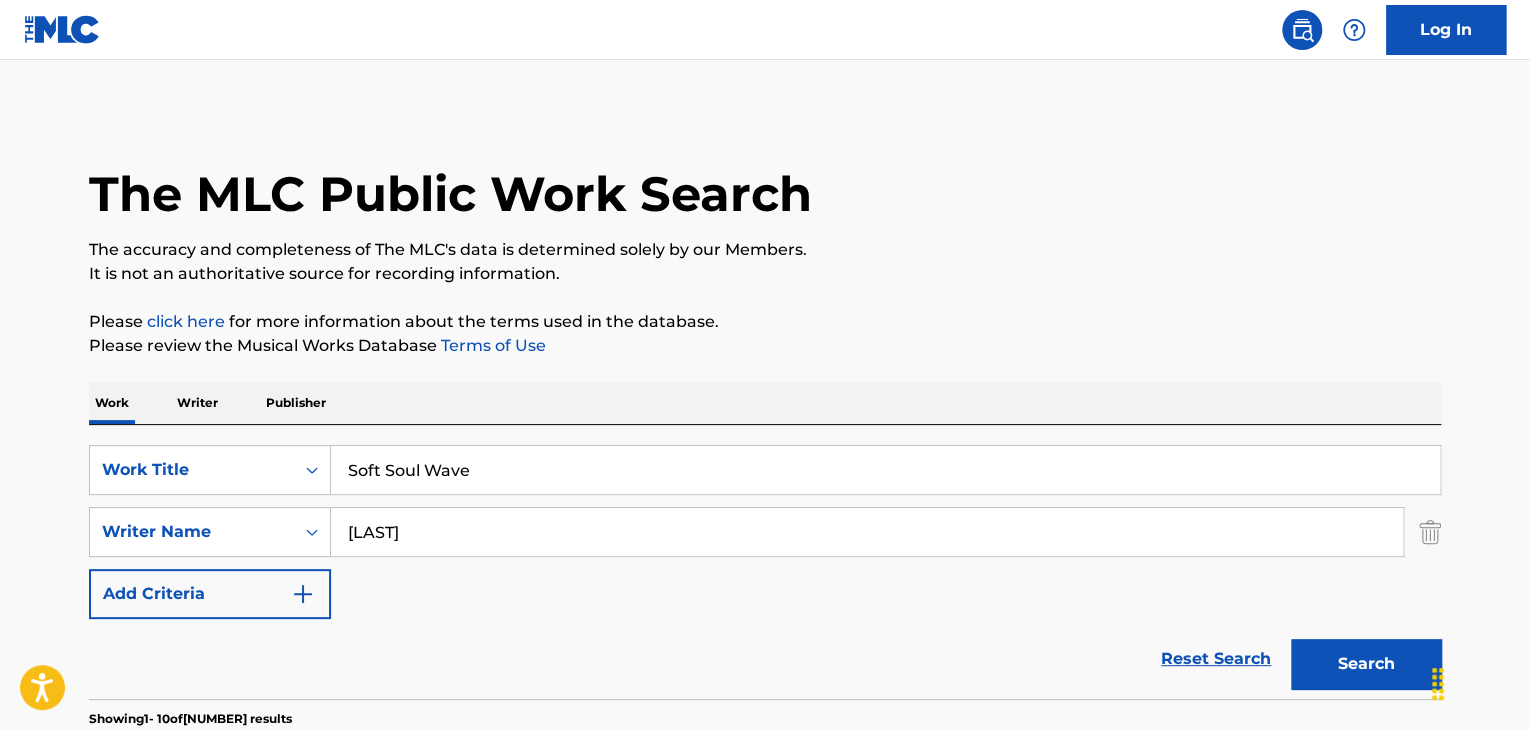 type on "[LAST]" 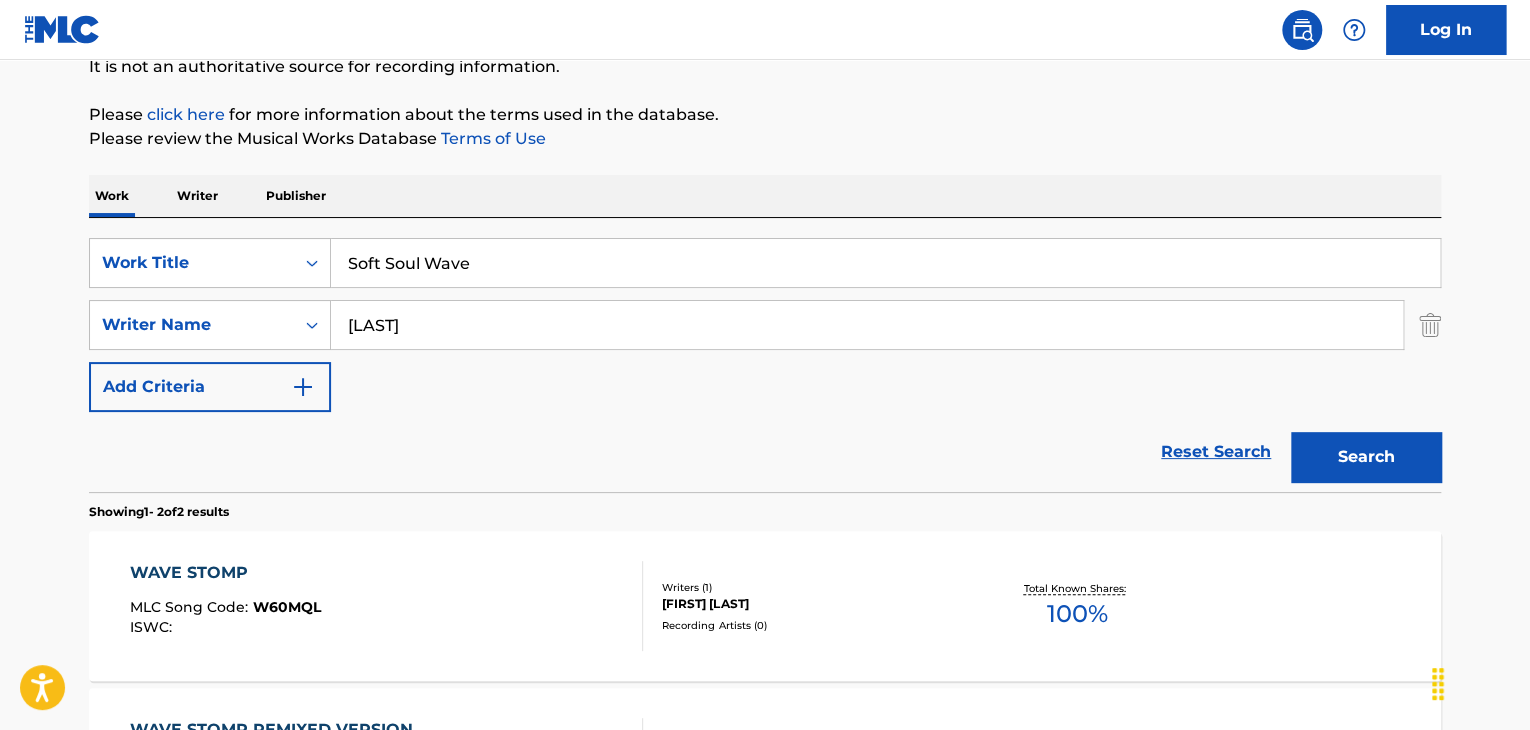 scroll, scrollTop: 0, scrollLeft: 0, axis: both 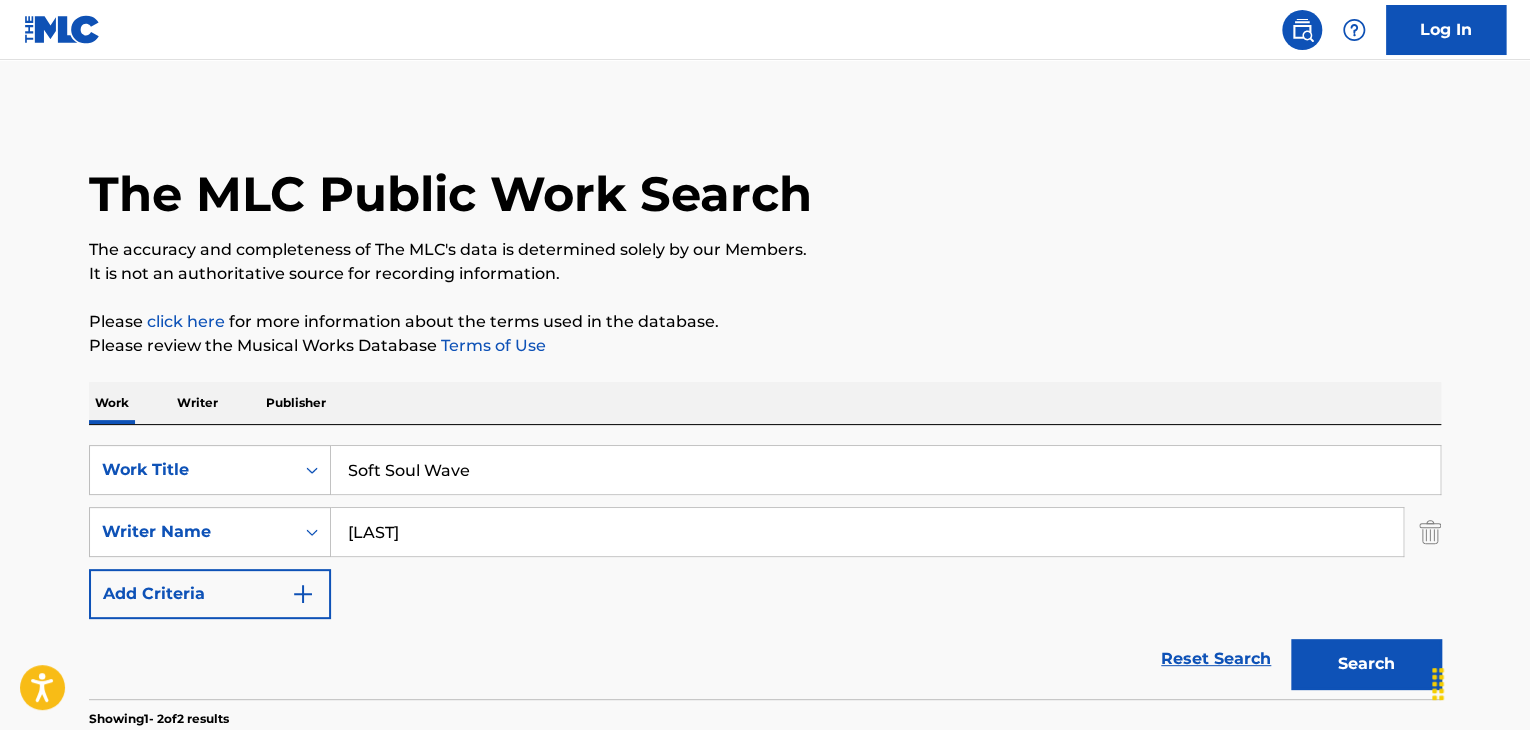 click on "Soft Soul Wave" at bounding box center [885, 470] 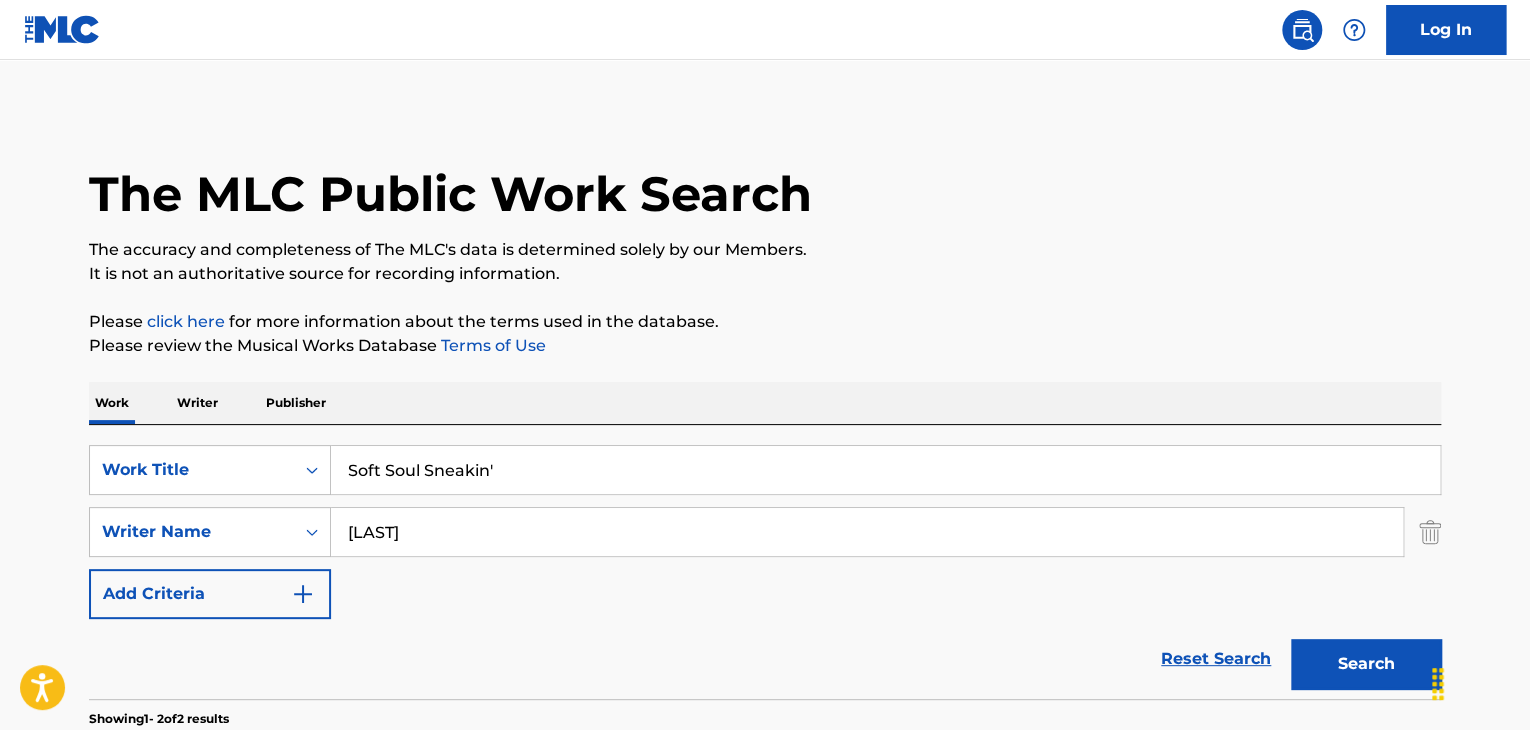 click on "Soft Soul Sneakin'" at bounding box center (885, 470) 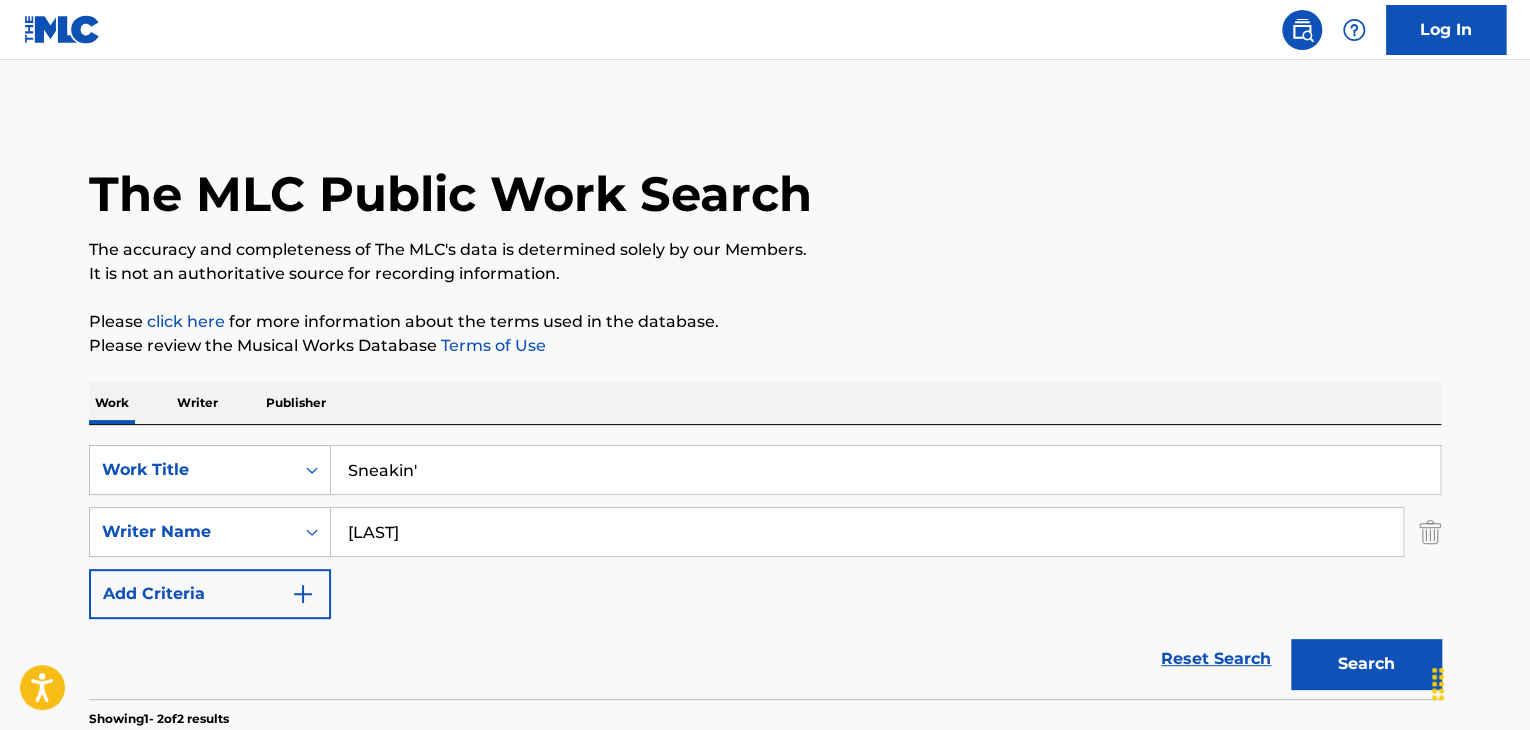 type on "Sneakin'" 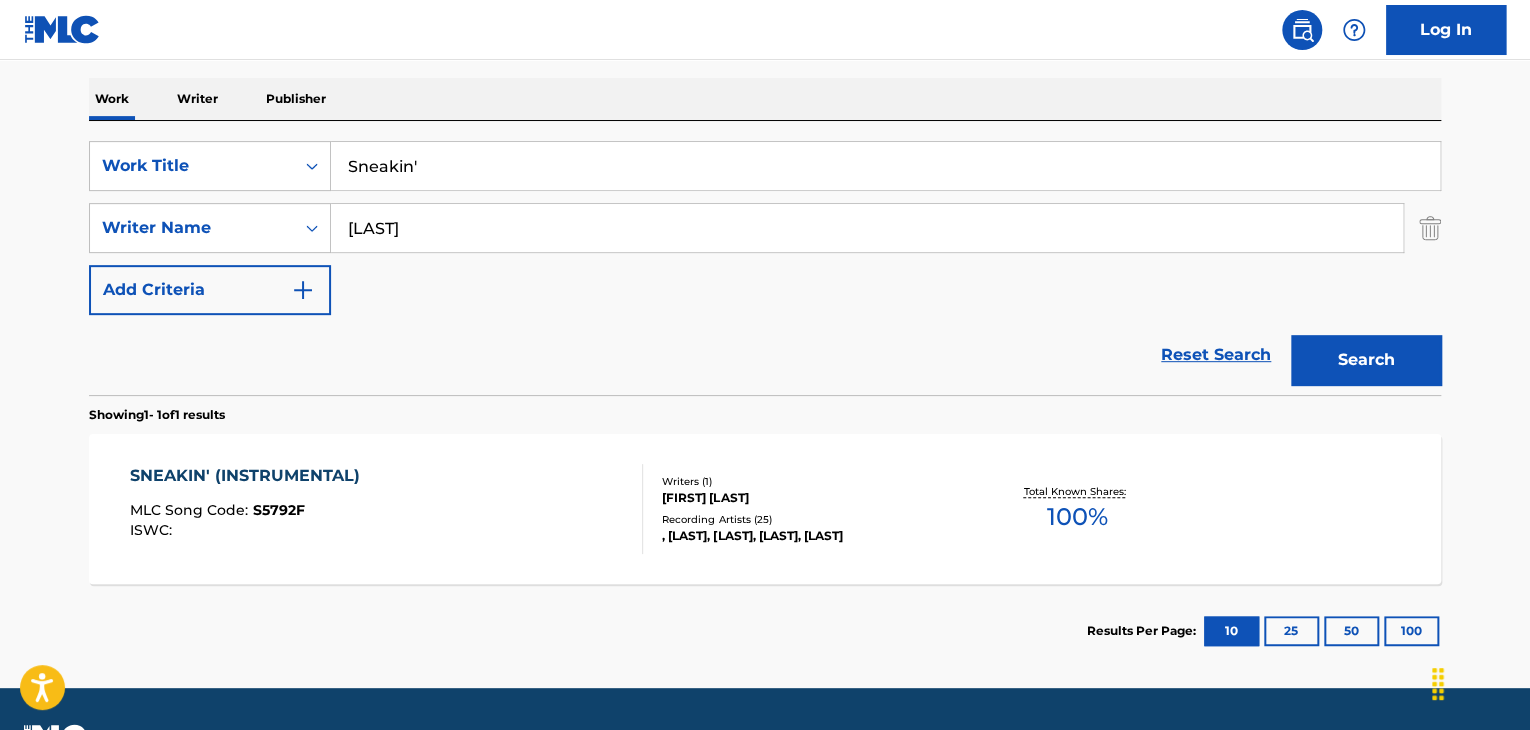 scroll, scrollTop: 333, scrollLeft: 0, axis: vertical 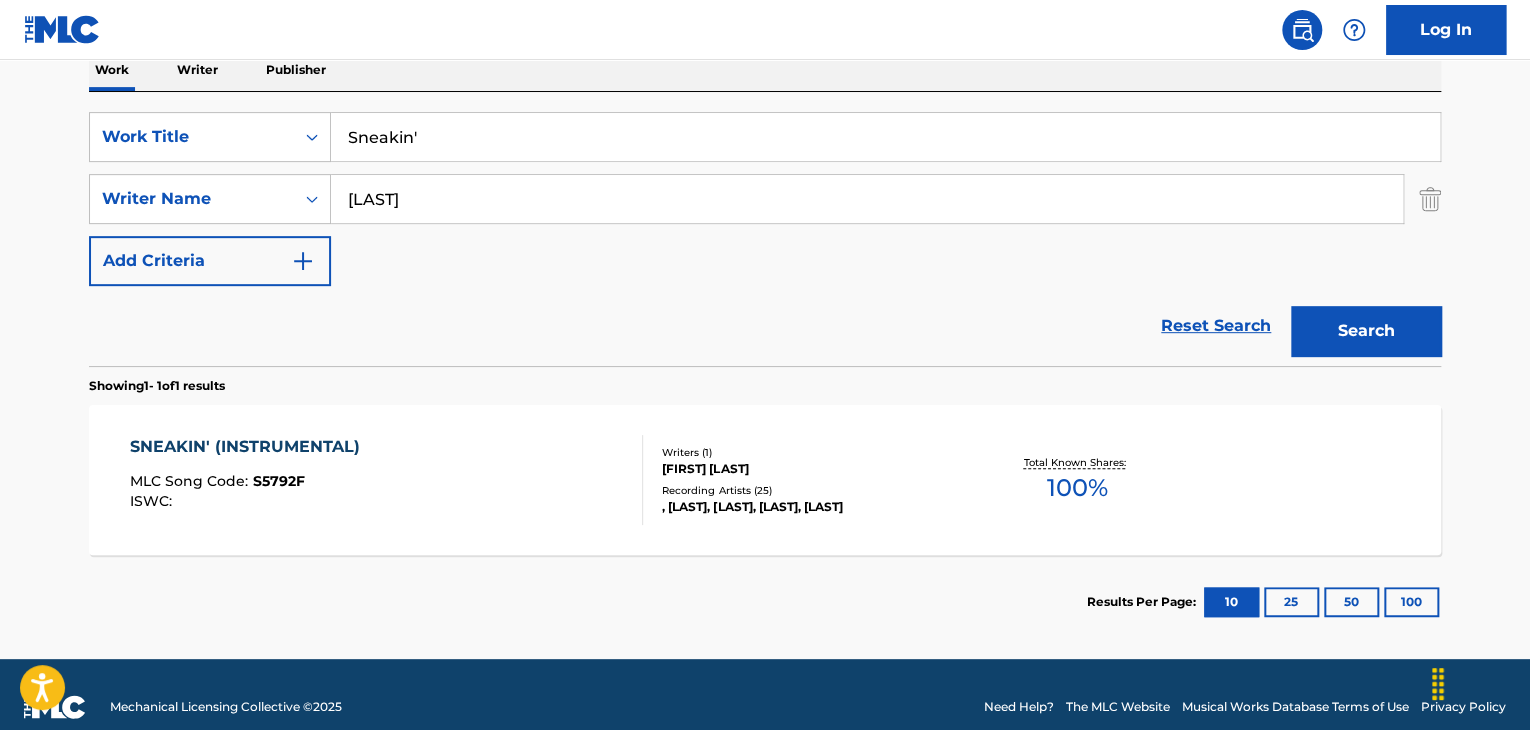 click on "SNEAKIN'    (INSTRUMENTAL)" at bounding box center [250, 447] 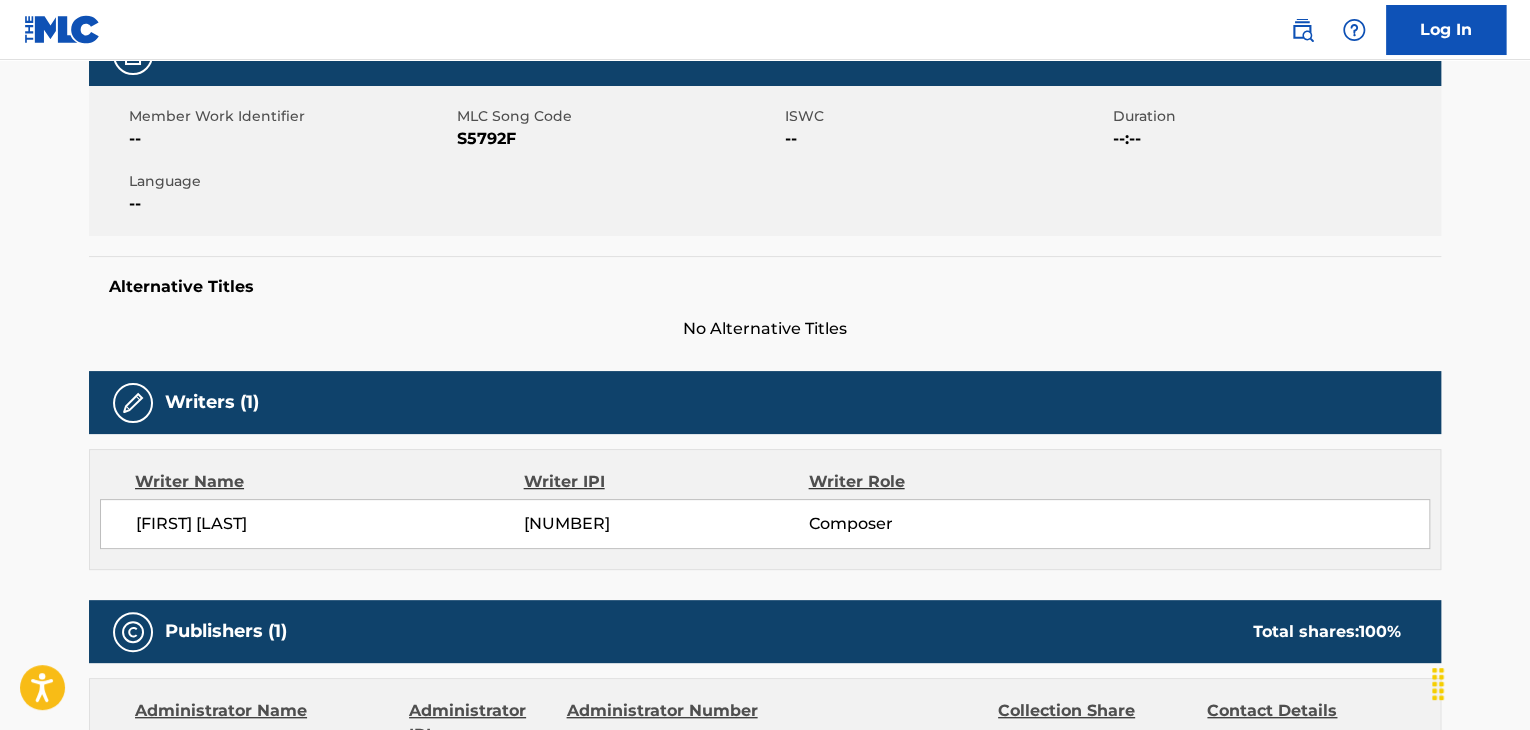 scroll, scrollTop: 0, scrollLeft: 0, axis: both 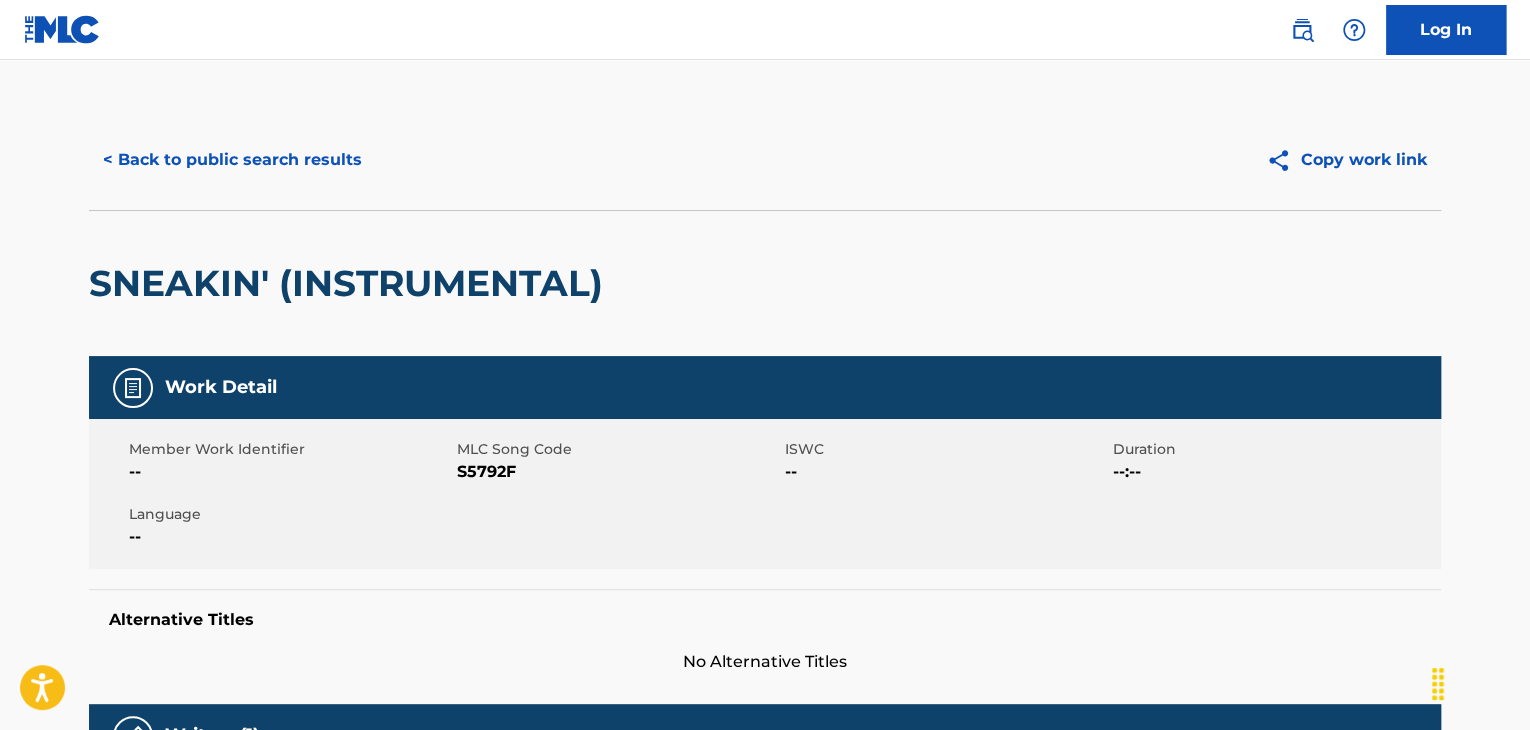 click on "S5792F" at bounding box center (618, 472) 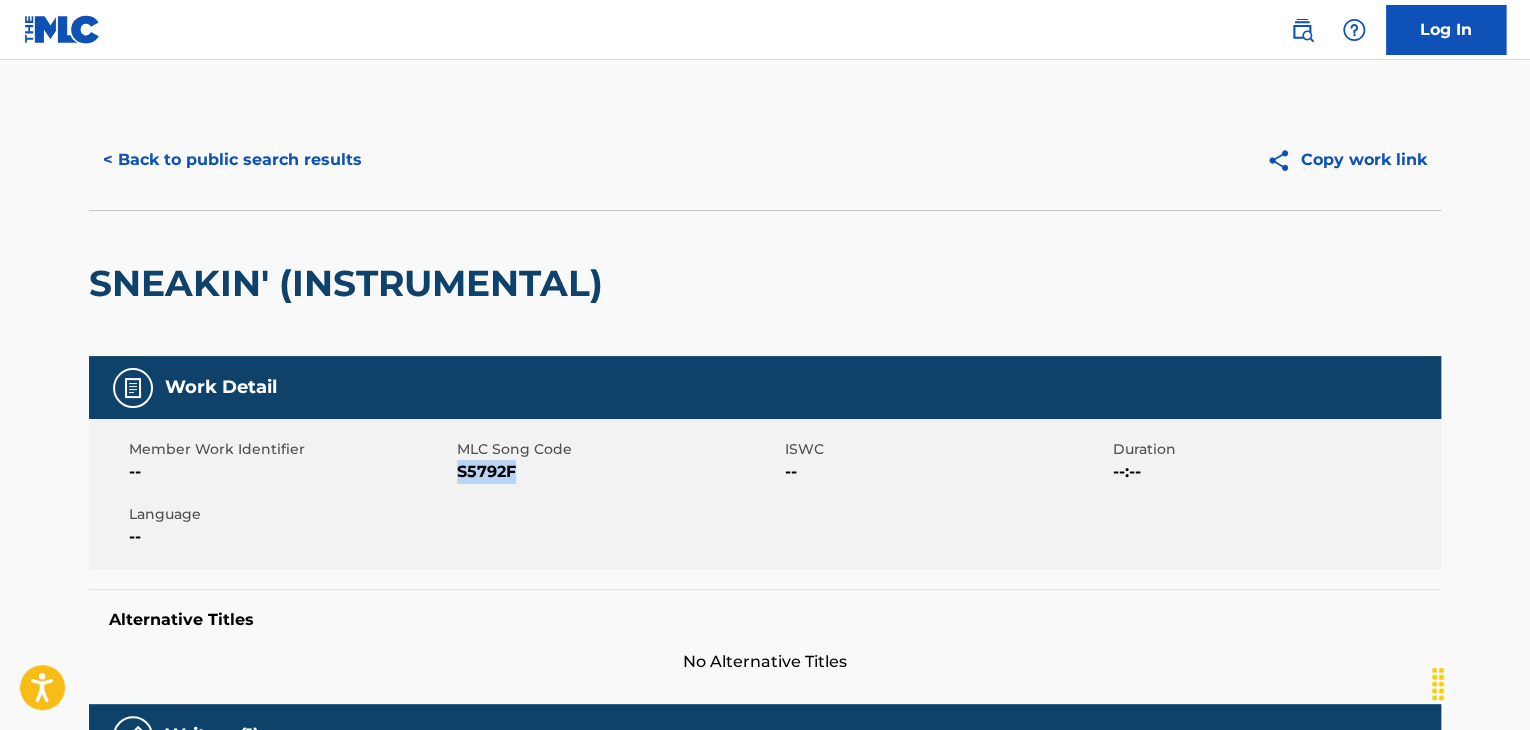 click on "S5792F" at bounding box center [618, 472] 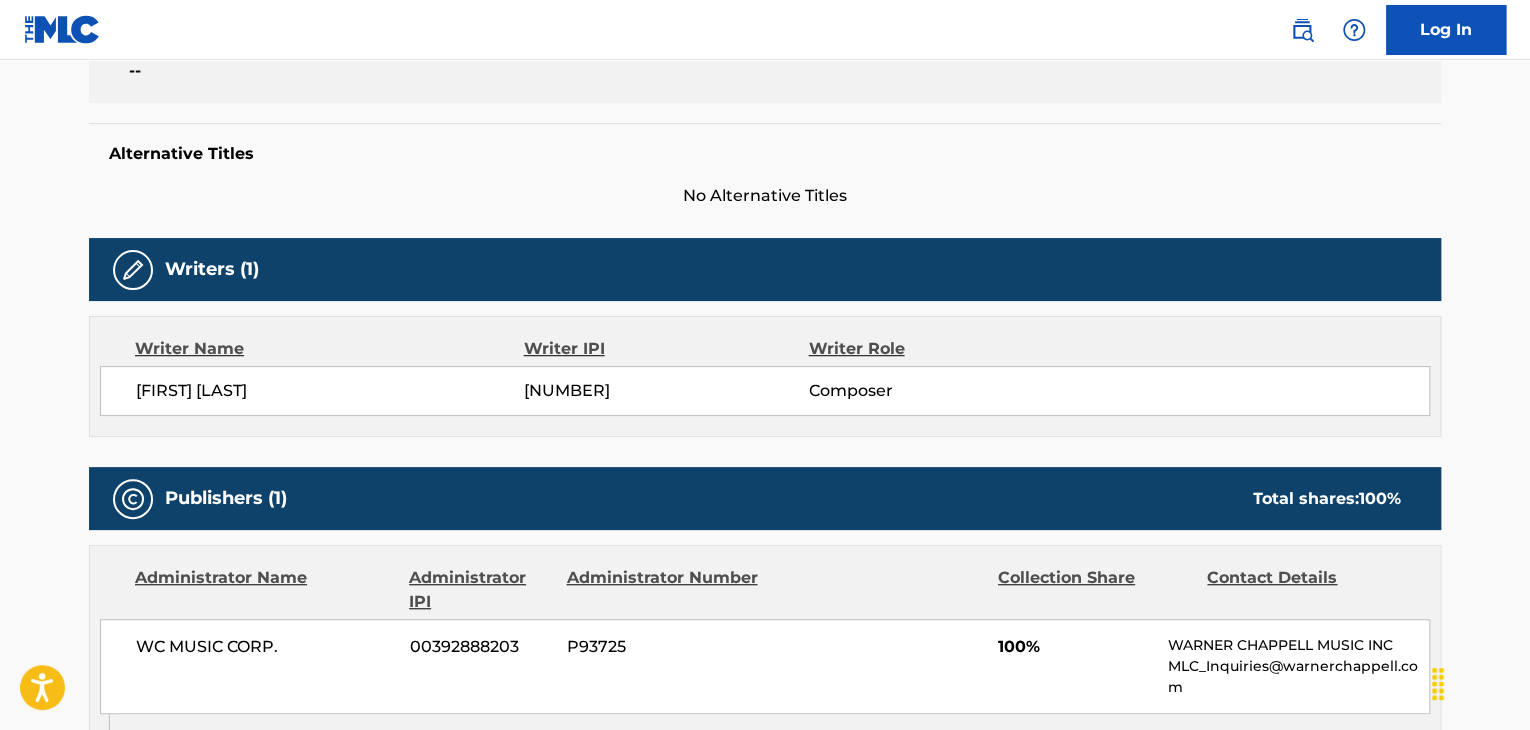 scroll, scrollTop: 0, scrollLeft: 0, axis: both 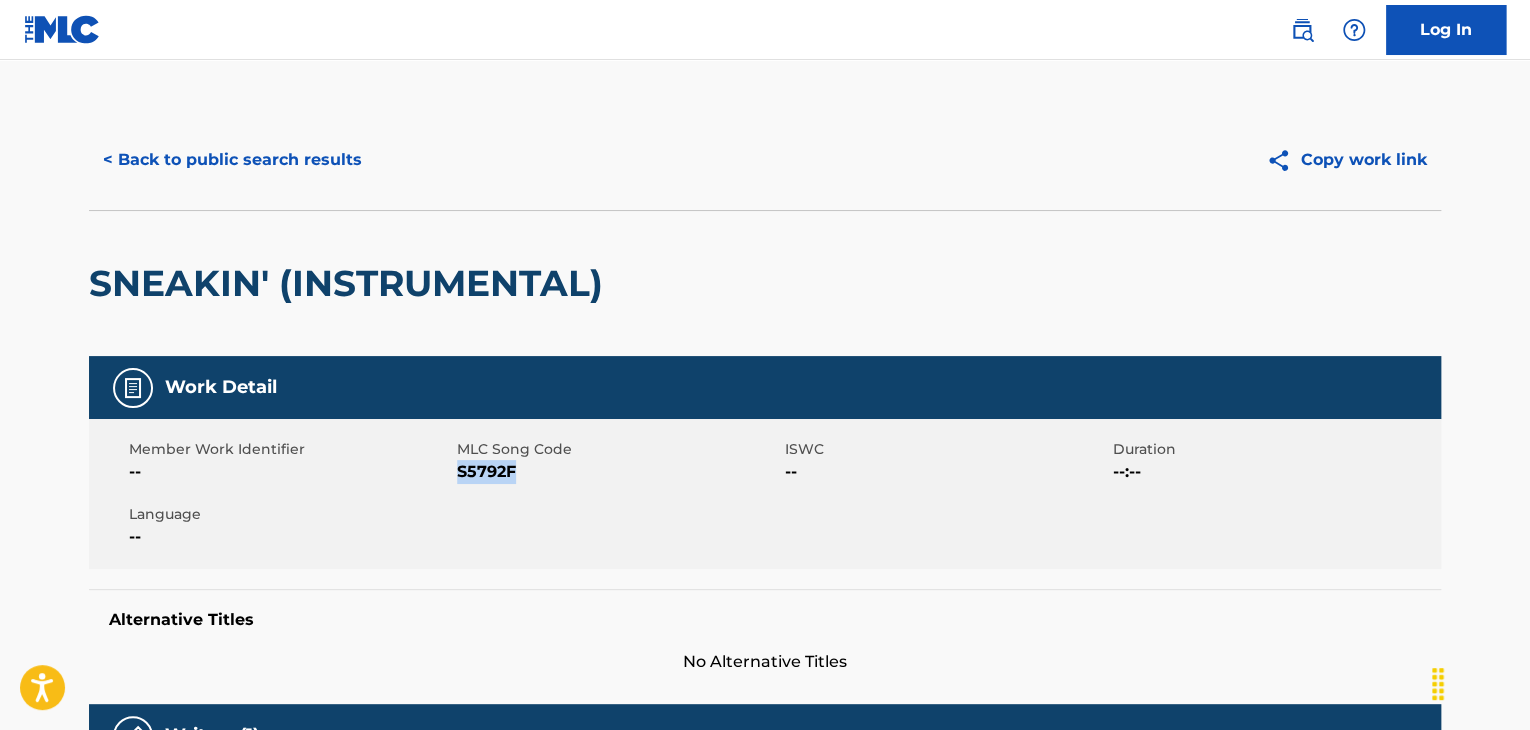 click on "< Back to public search results" at bounding box center (232, 160) 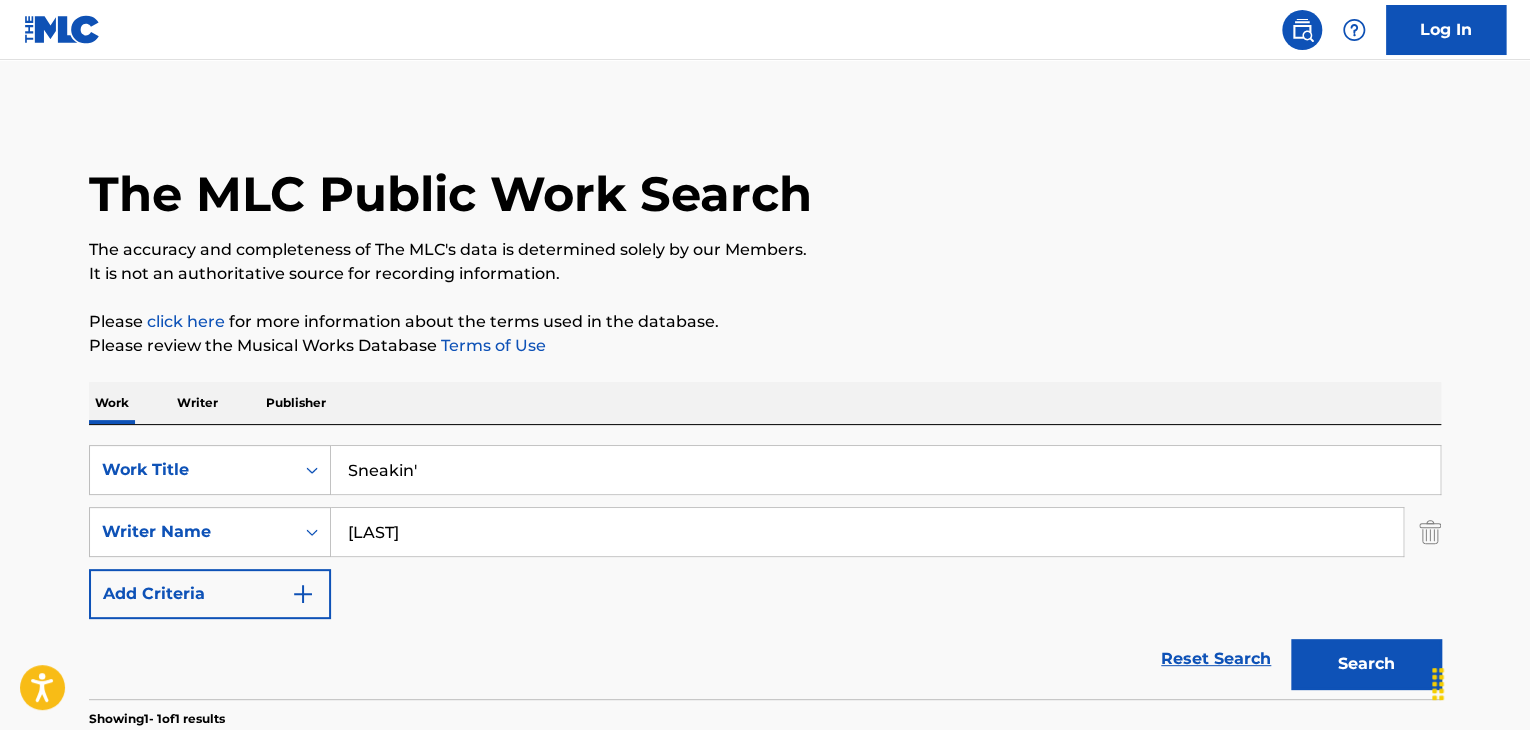 scroll, scrollTop: 244, scrollLeft: 0, axis: vertical 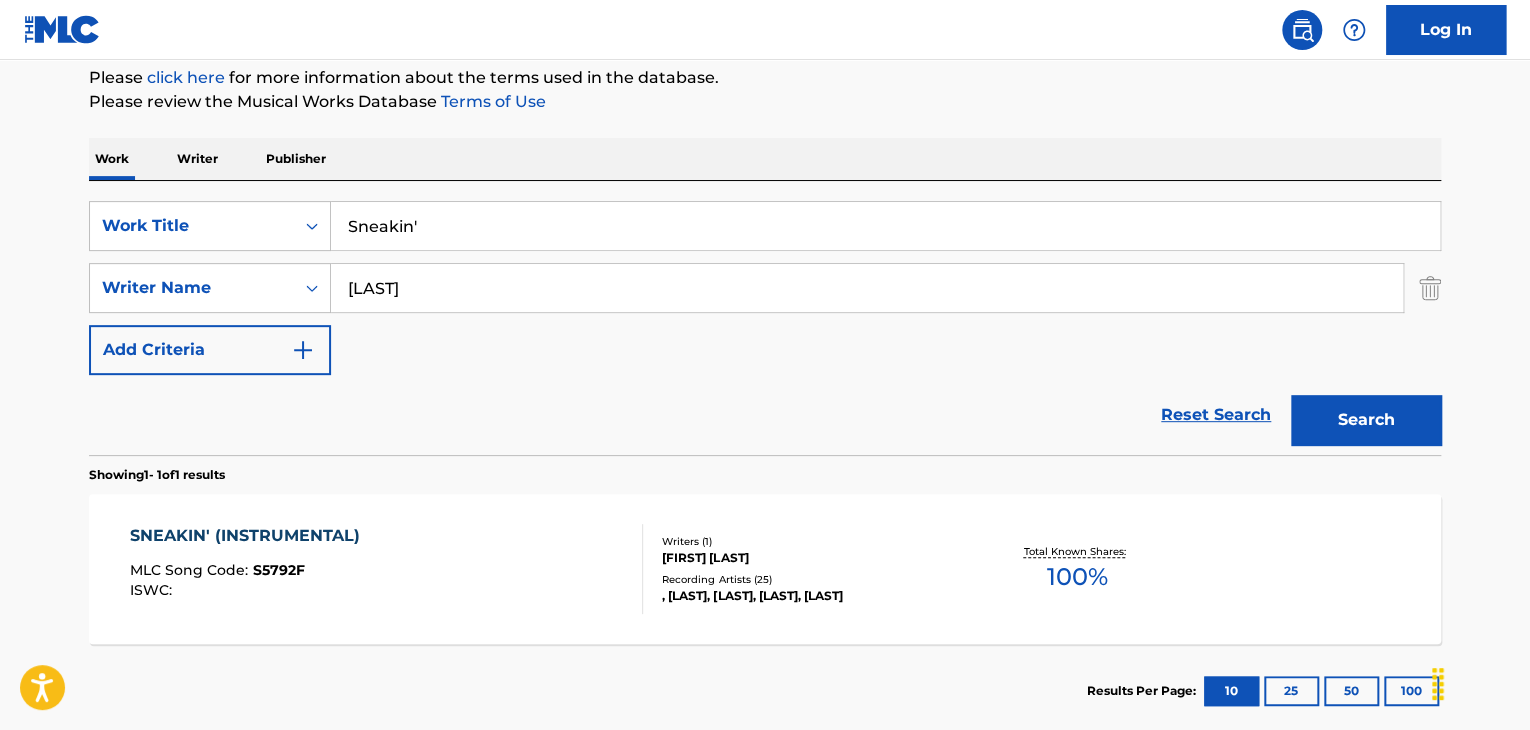 click on "Sneakin'" at bounding box center [885, 226] 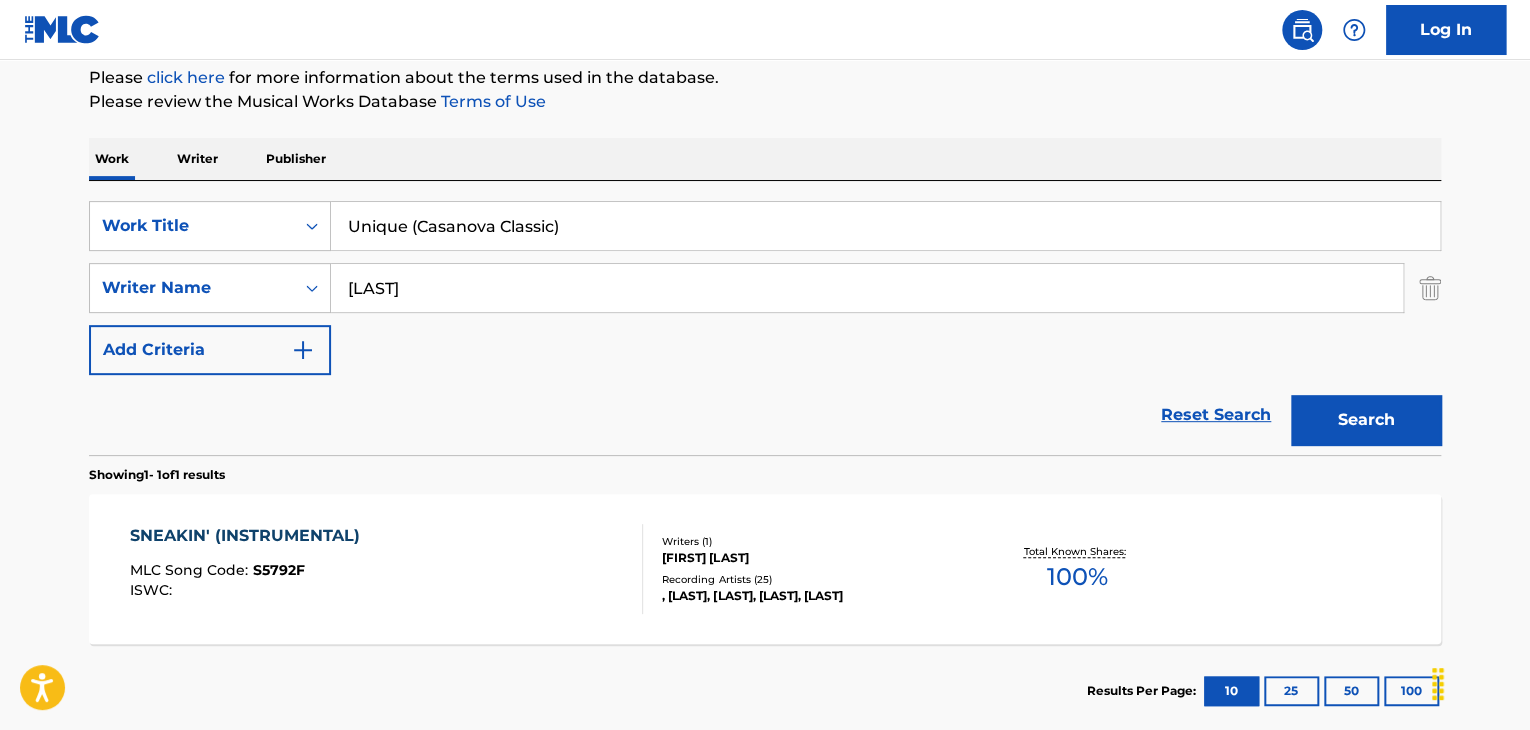 type on "Unique (Casanova Classic)" 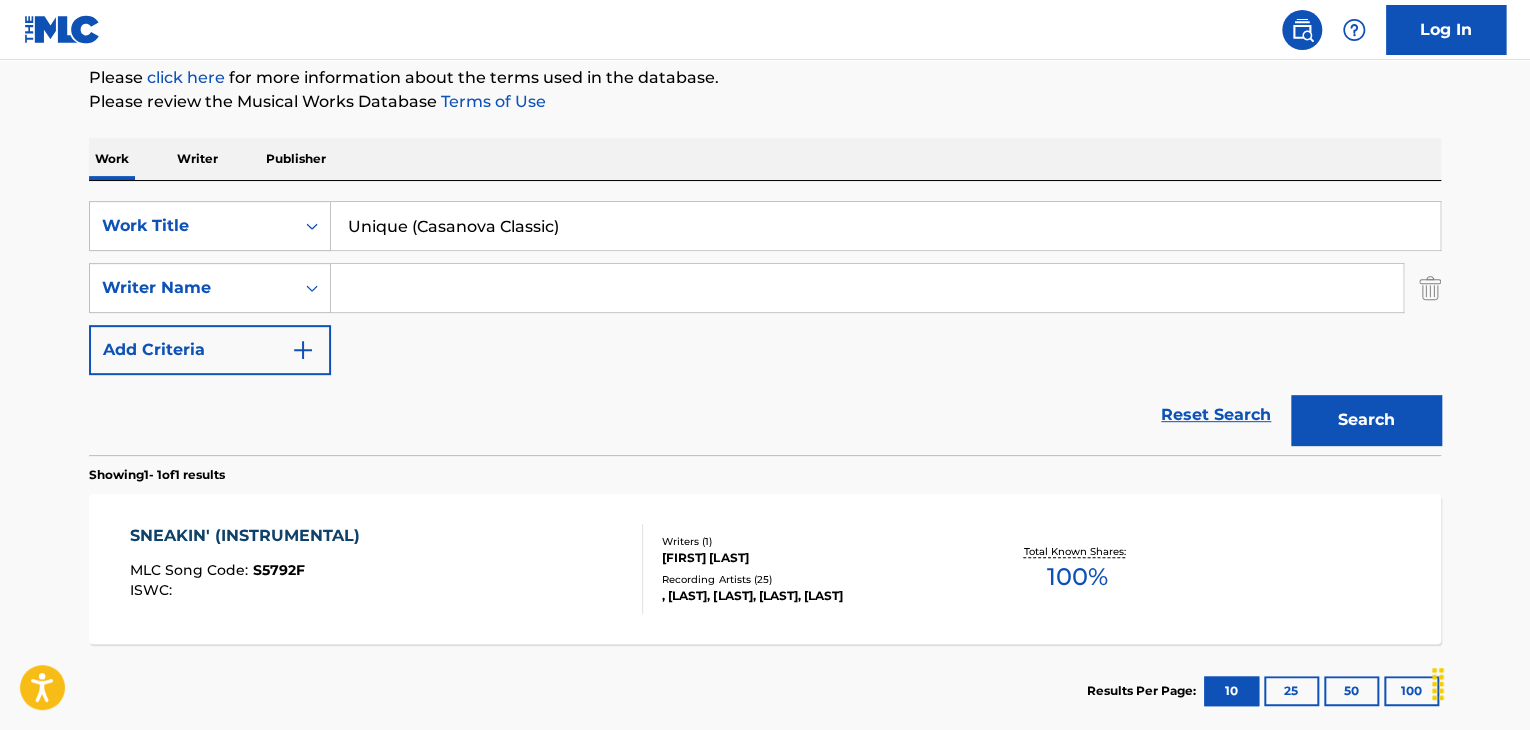 type 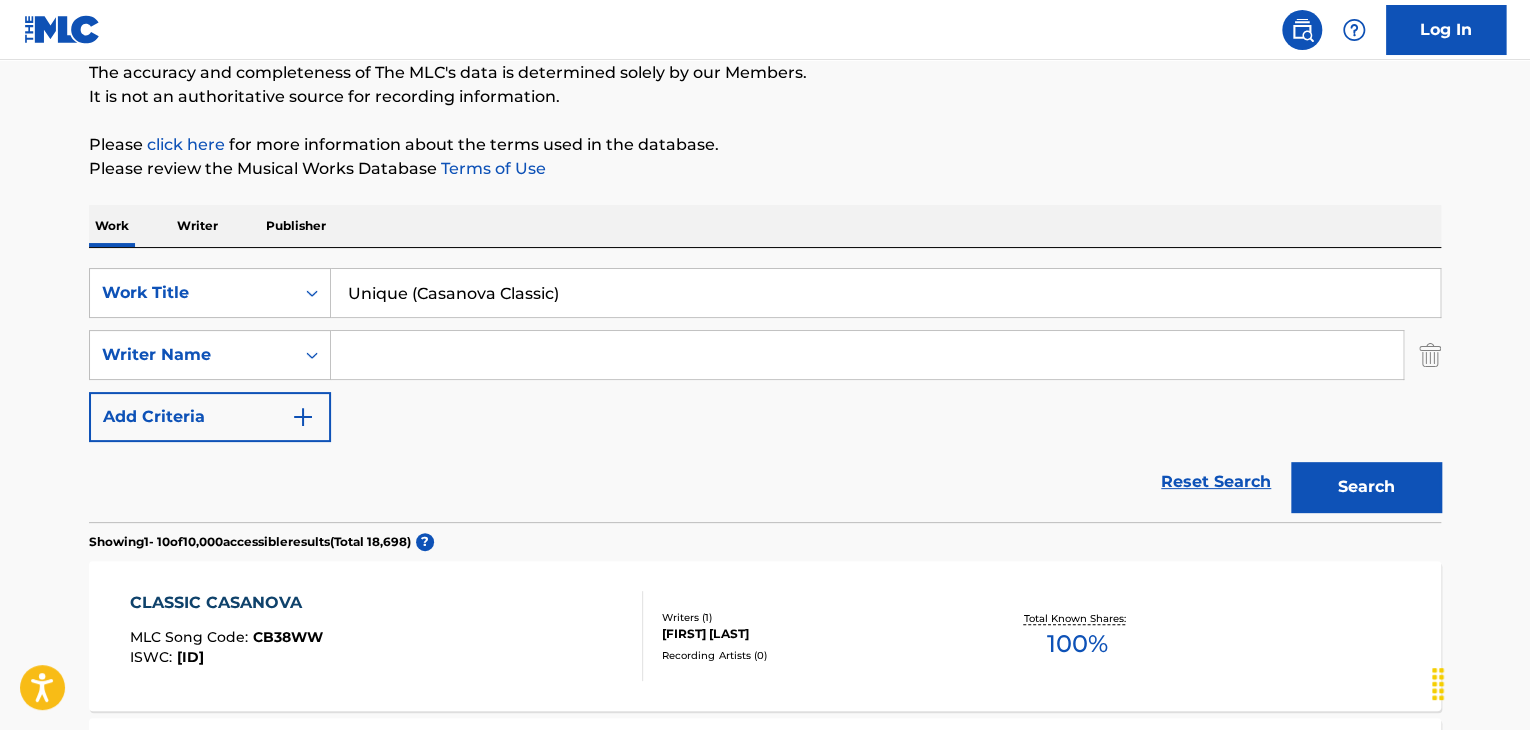 scroll, scrollTop: 0, scrollLeft: 0, axis: both 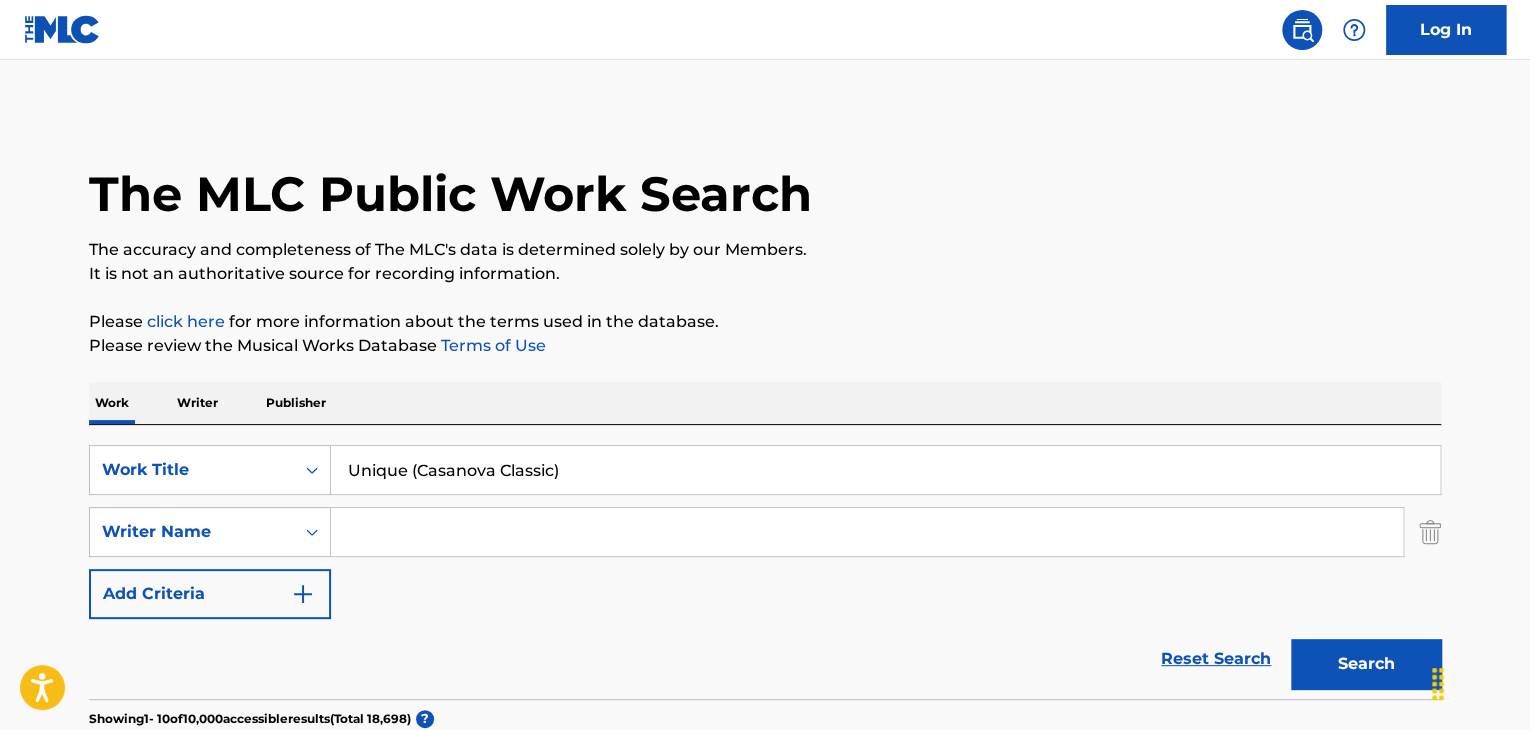 click on "Unique (Casanova Classic)" at bounding box center [885, 470] 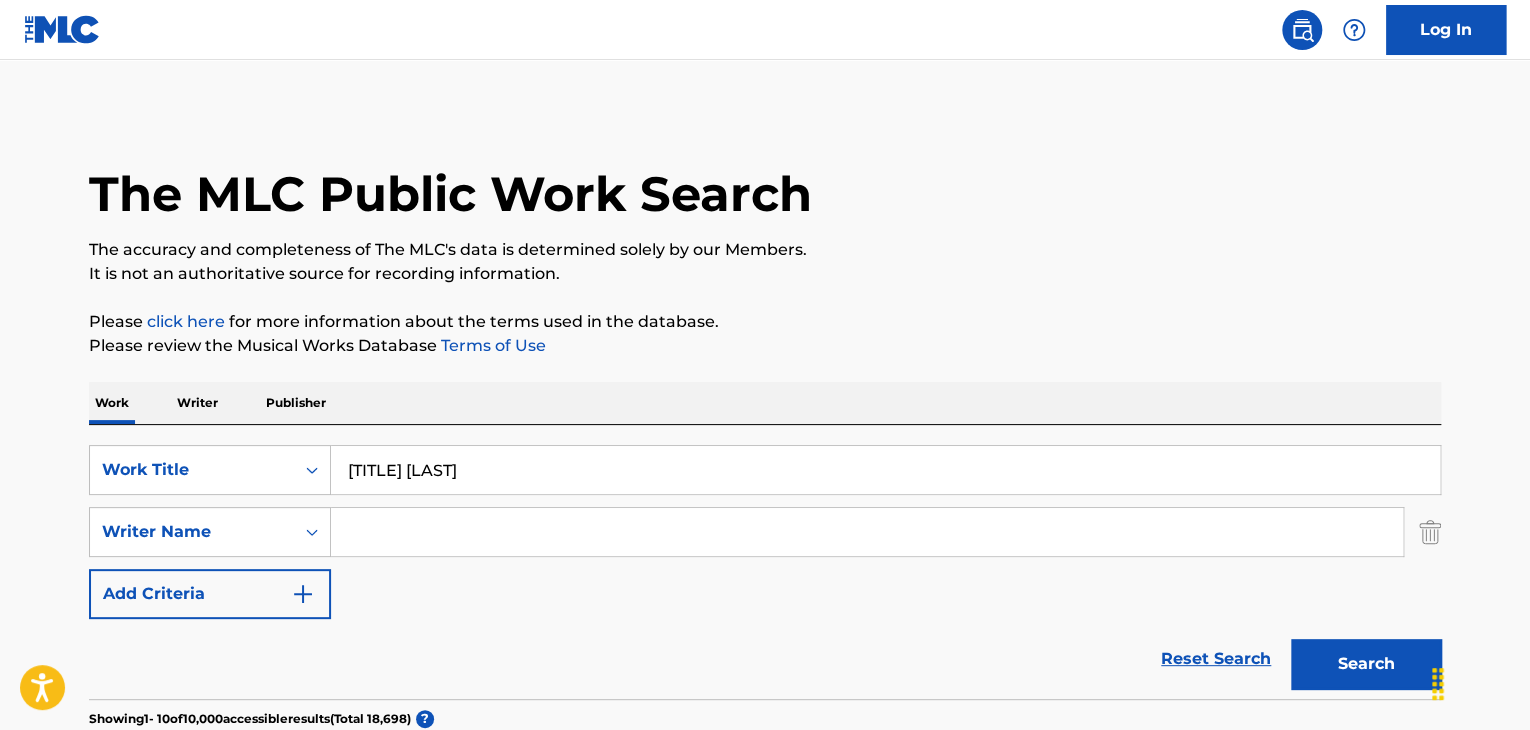 click on "[TITLE] [LAST]" at bounding box center [885, 470] 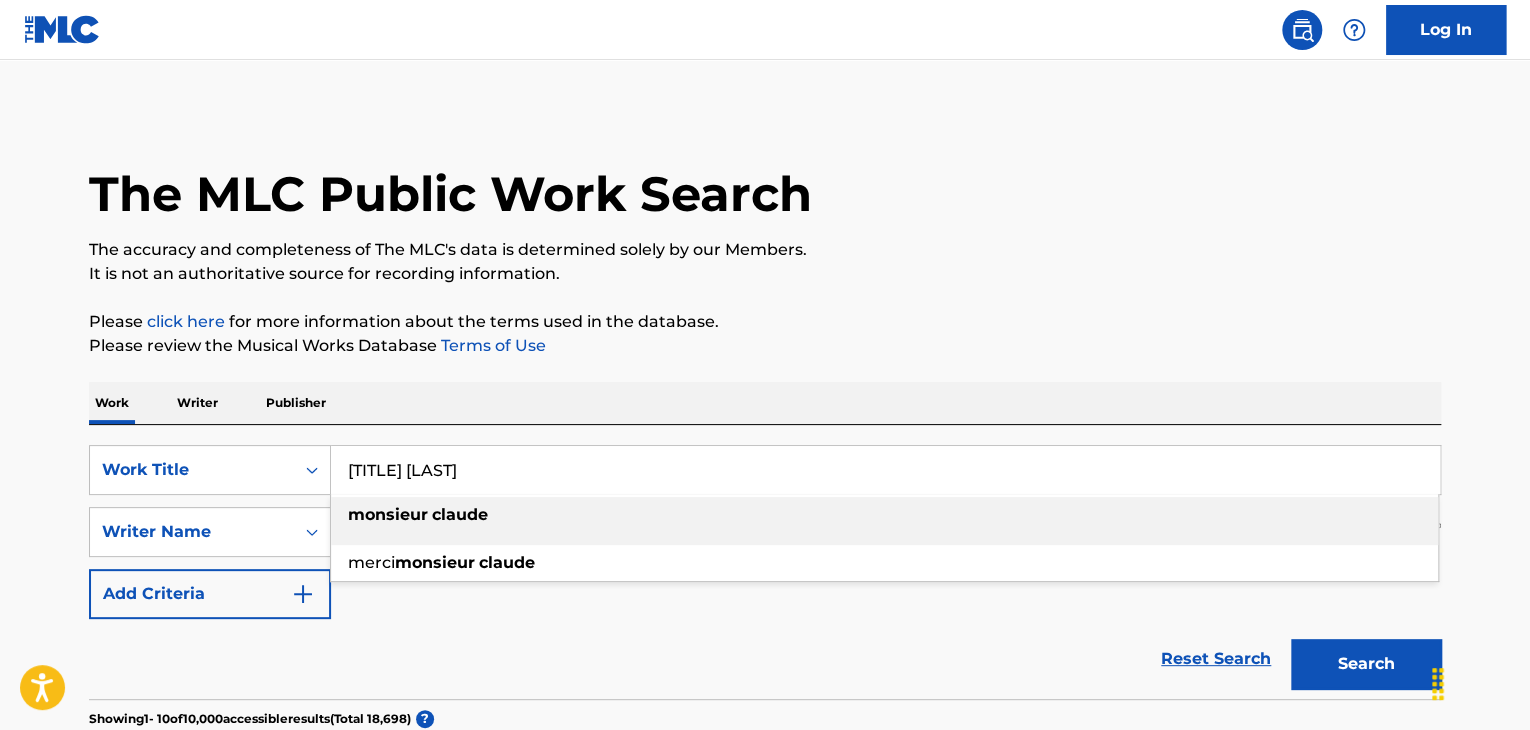 click on "[TITLE] [LAST]" at bounding box center [885, 470] 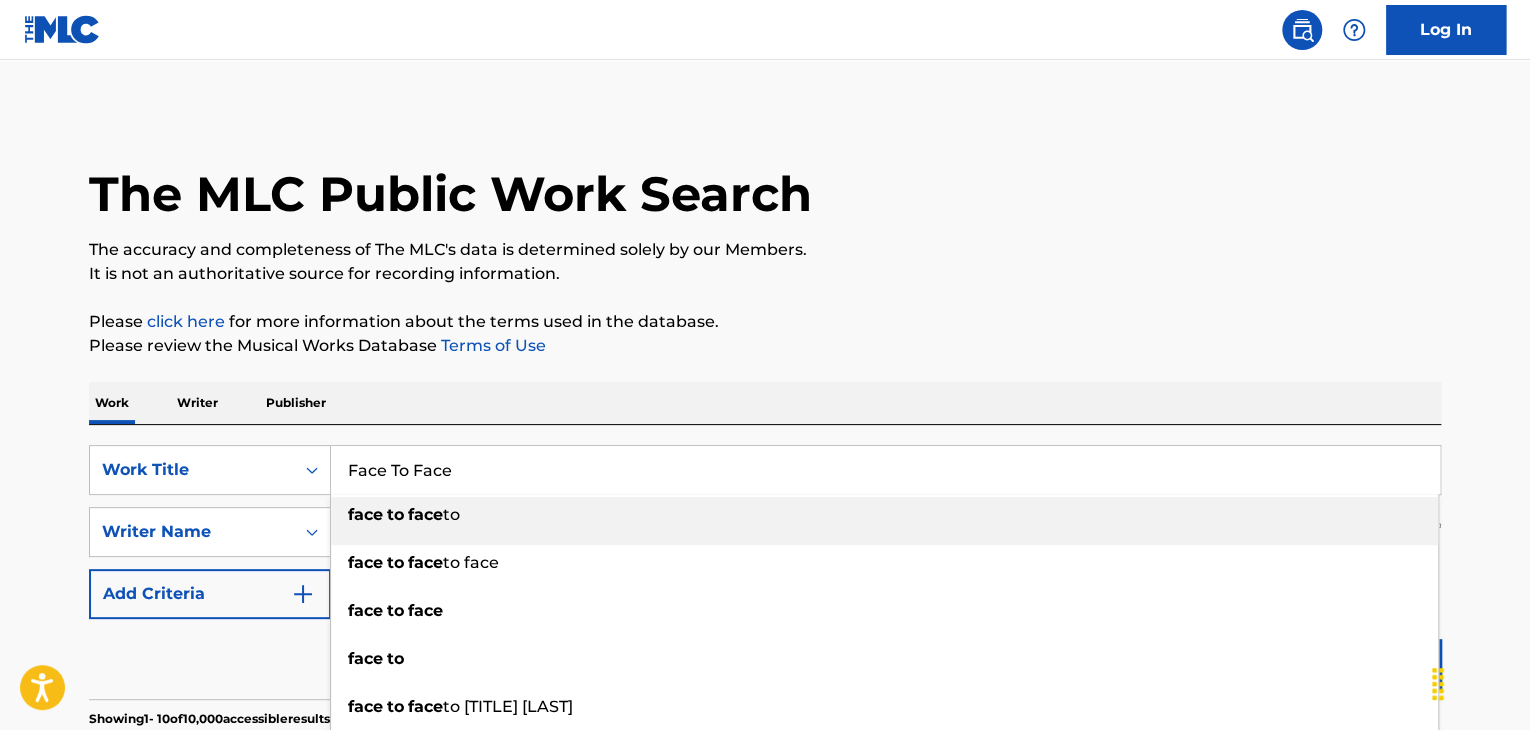 type on "Face To Face" 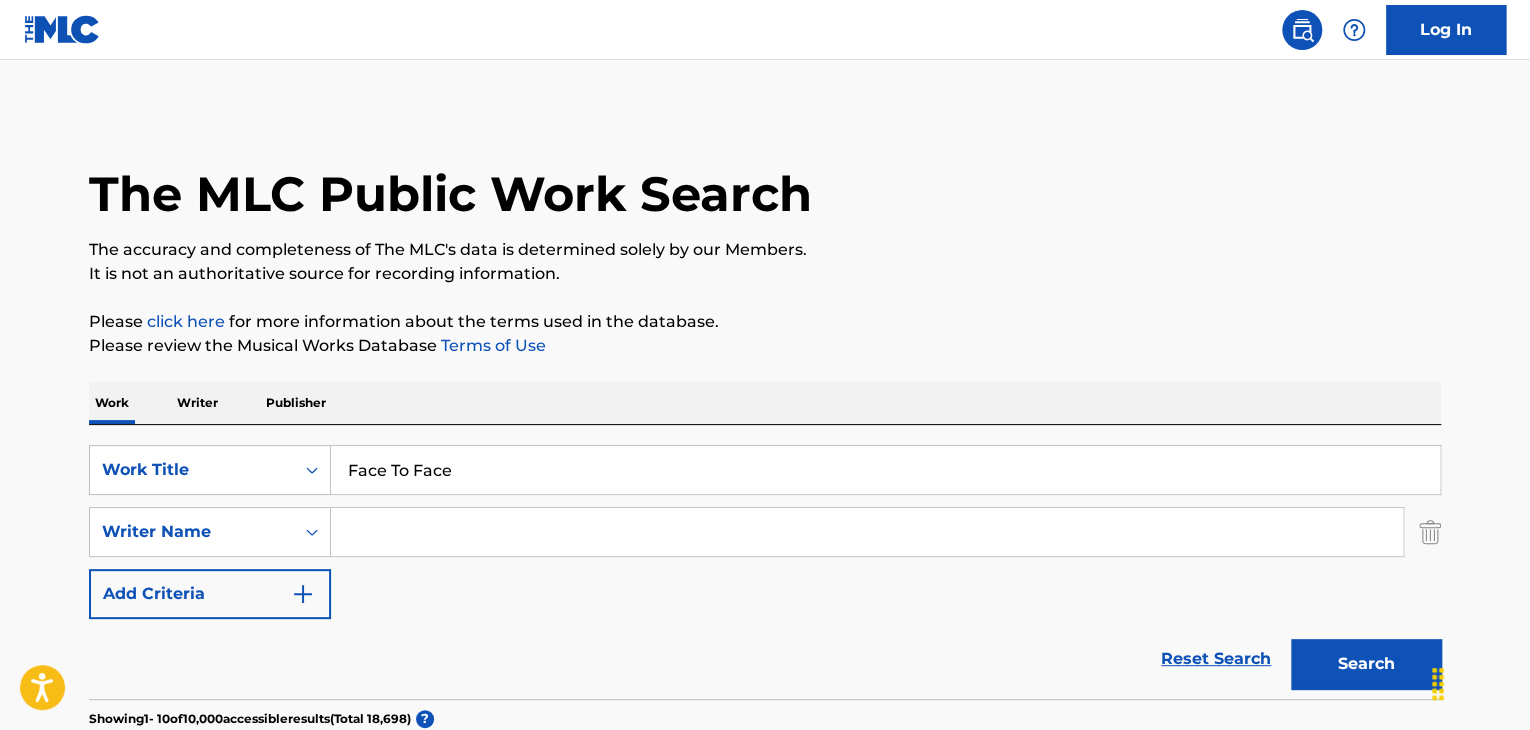 click at bounding box center [867, 532] 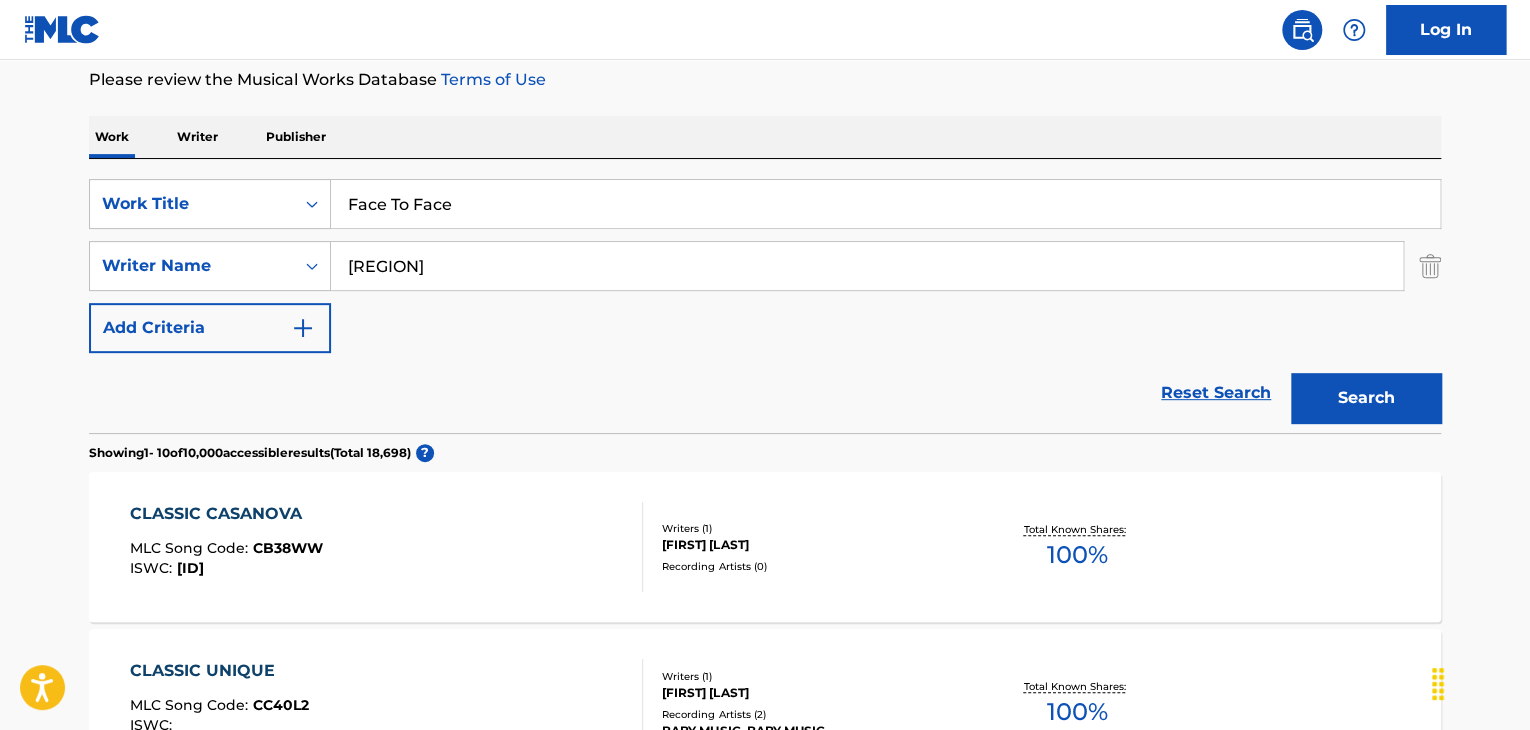 type on "[REGION]" 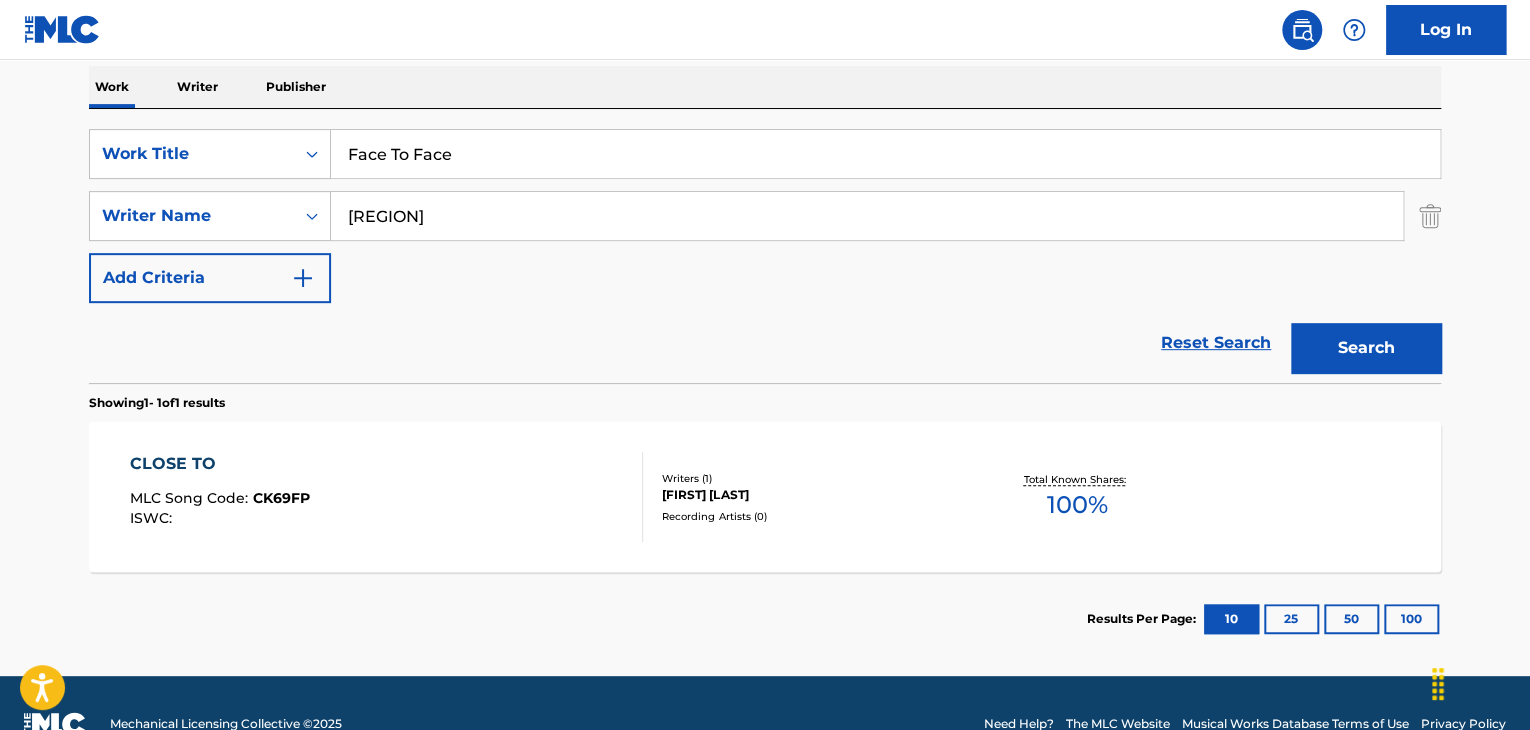 scroll, scrollTop: 358, scrollLeft: 0, axis: vertical 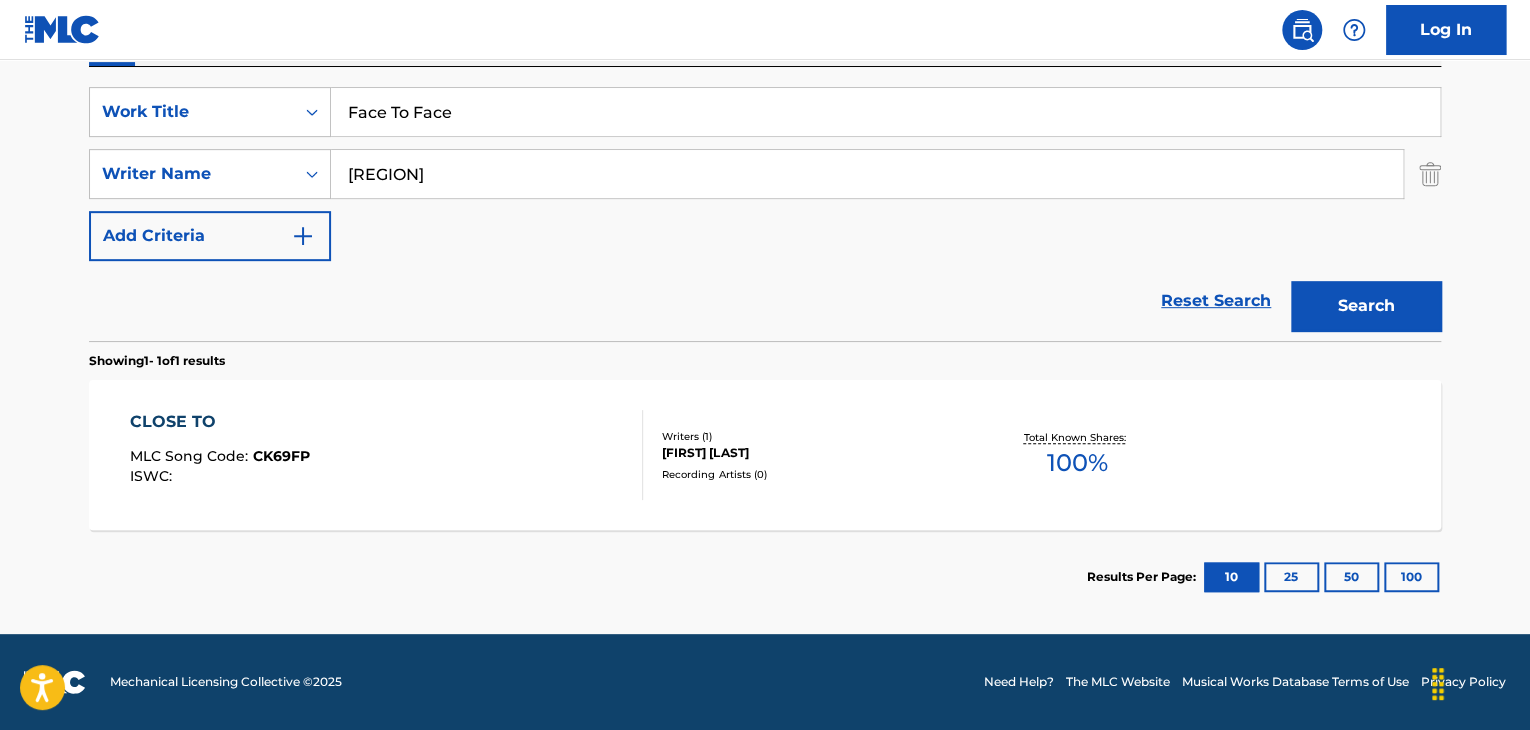 click on "[FIRST] [LAST]" at bounding box center [813, 453] 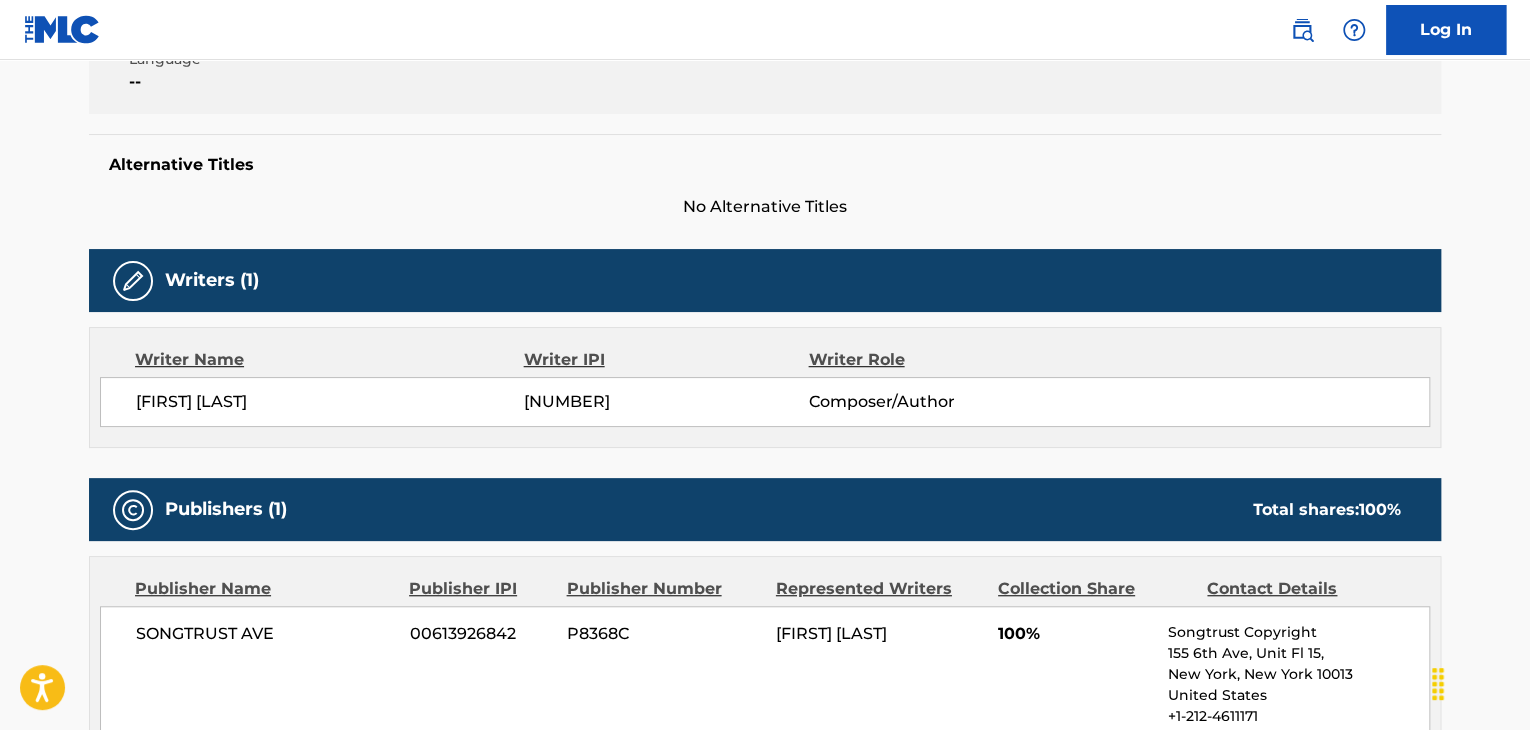 scroll, scrollTop: 533, scrollLeft: 0, axis: vertical 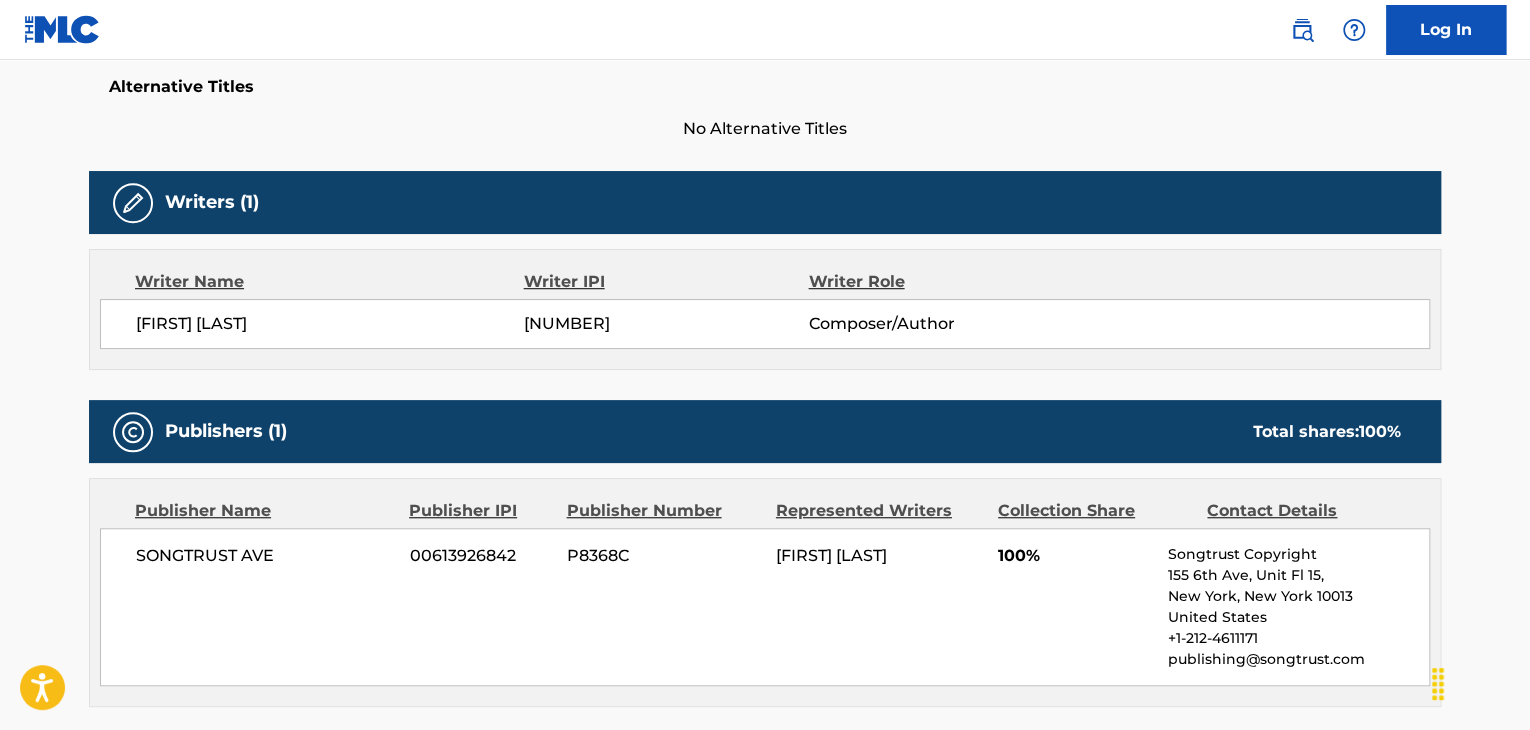 click on "[FIRST] [LAST] [ID] Composer/Author" at bounding box center (765, 324) 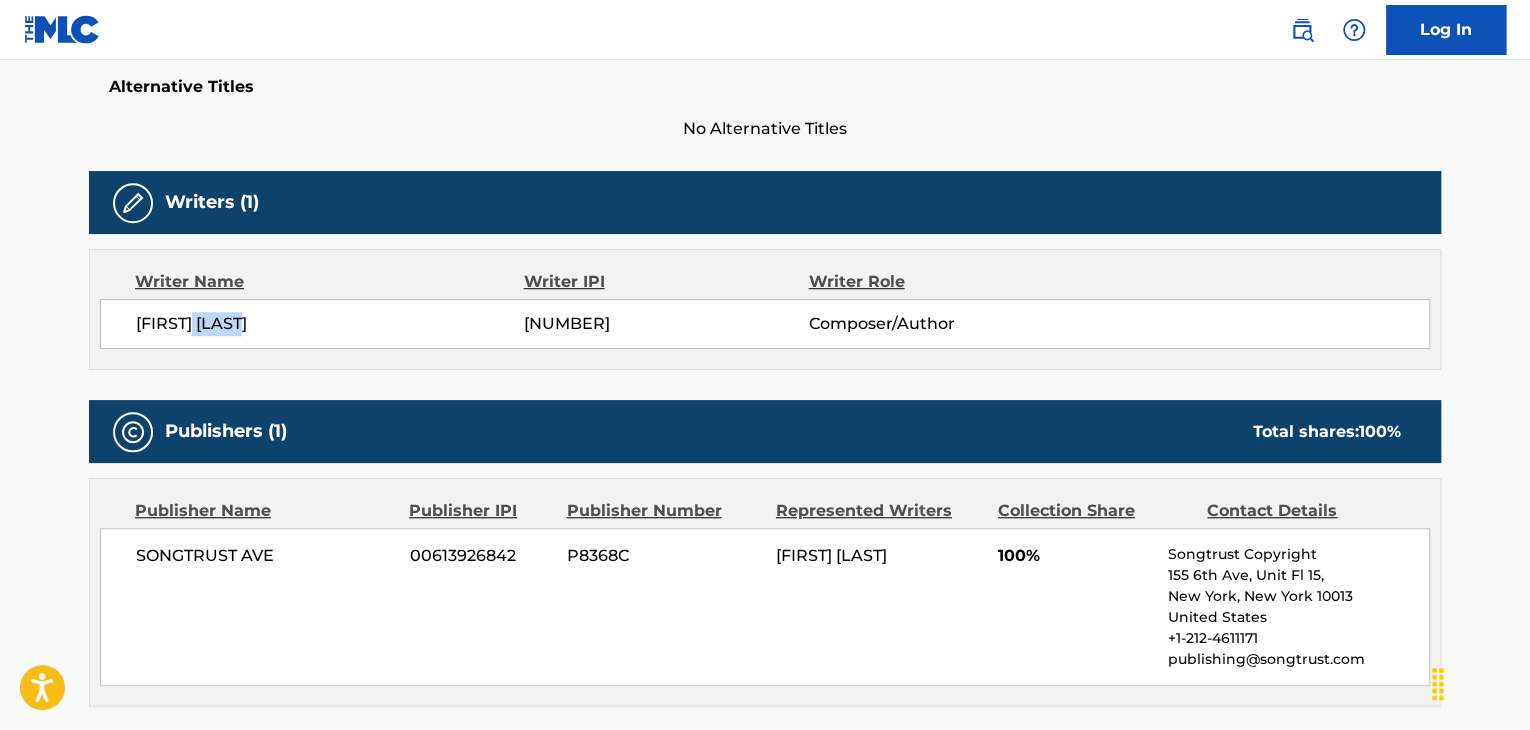 click on "[FIRST] [LAST] [ID] Composer/Author" at bounding box center (765, 324) 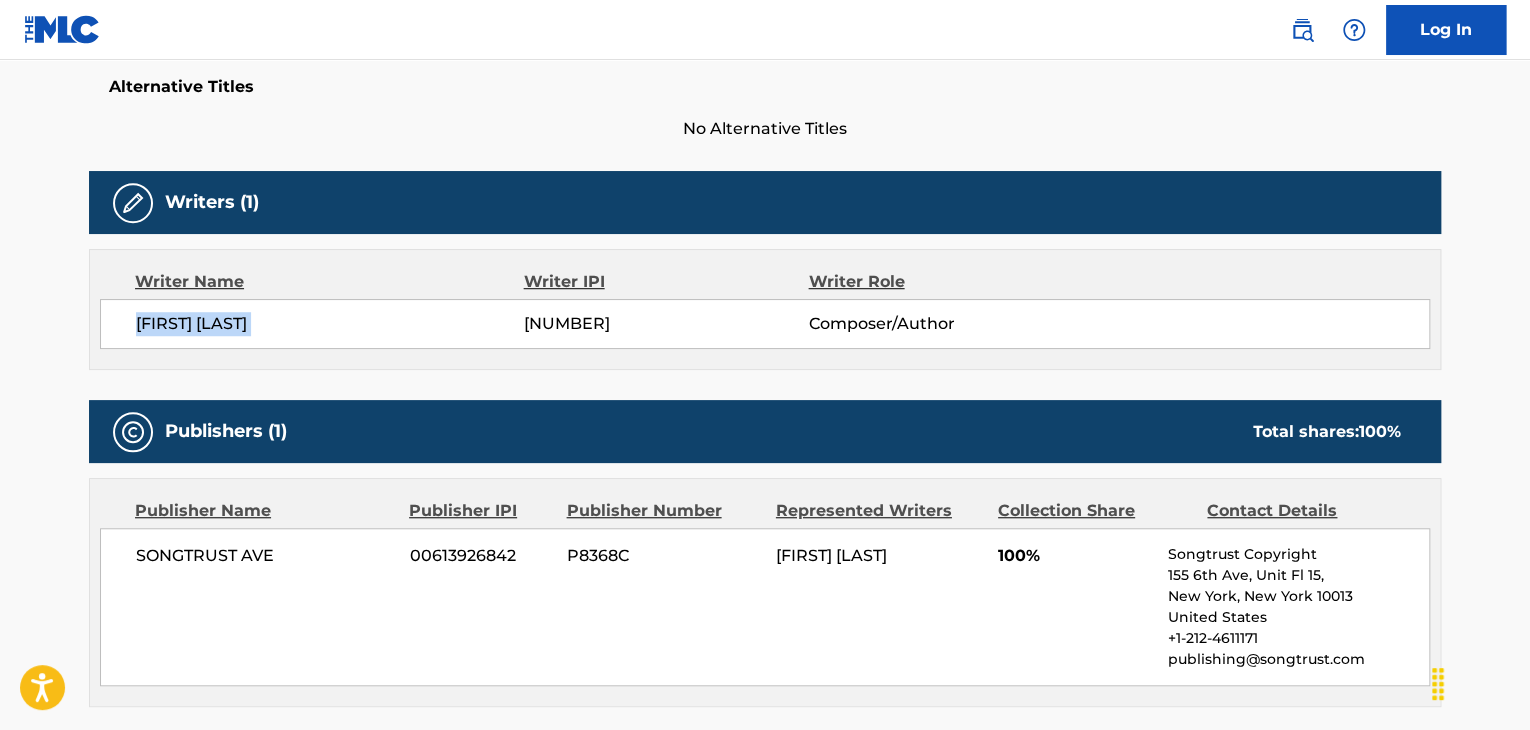 click on "[FIRST] [LAST] [ID] Composer/Author" at bounding box center [765, 324] 